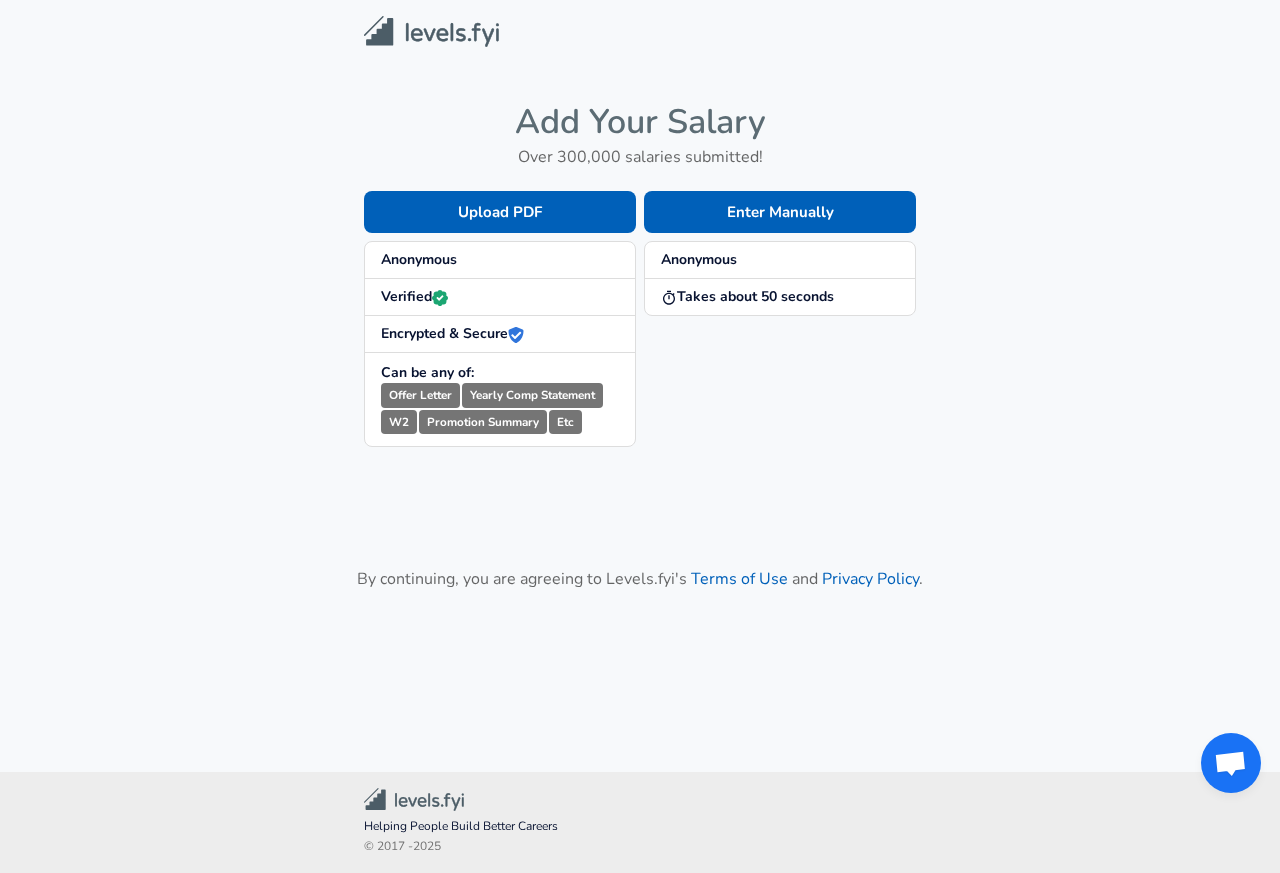 scroll, scrollTop: 0, scrollLeft: 0, axis: both 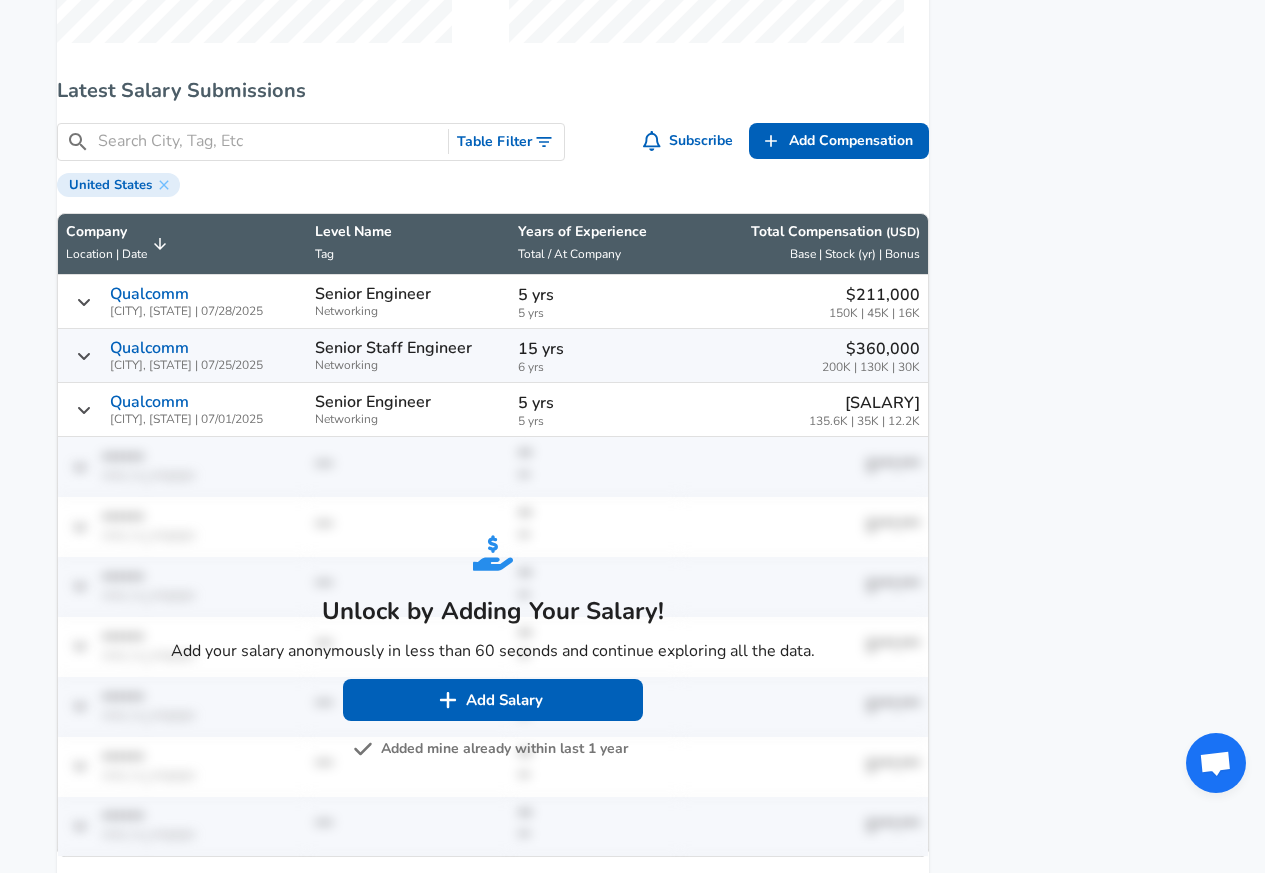 click on "Added mine already within last 1 year" at bounding box center [492, 749] 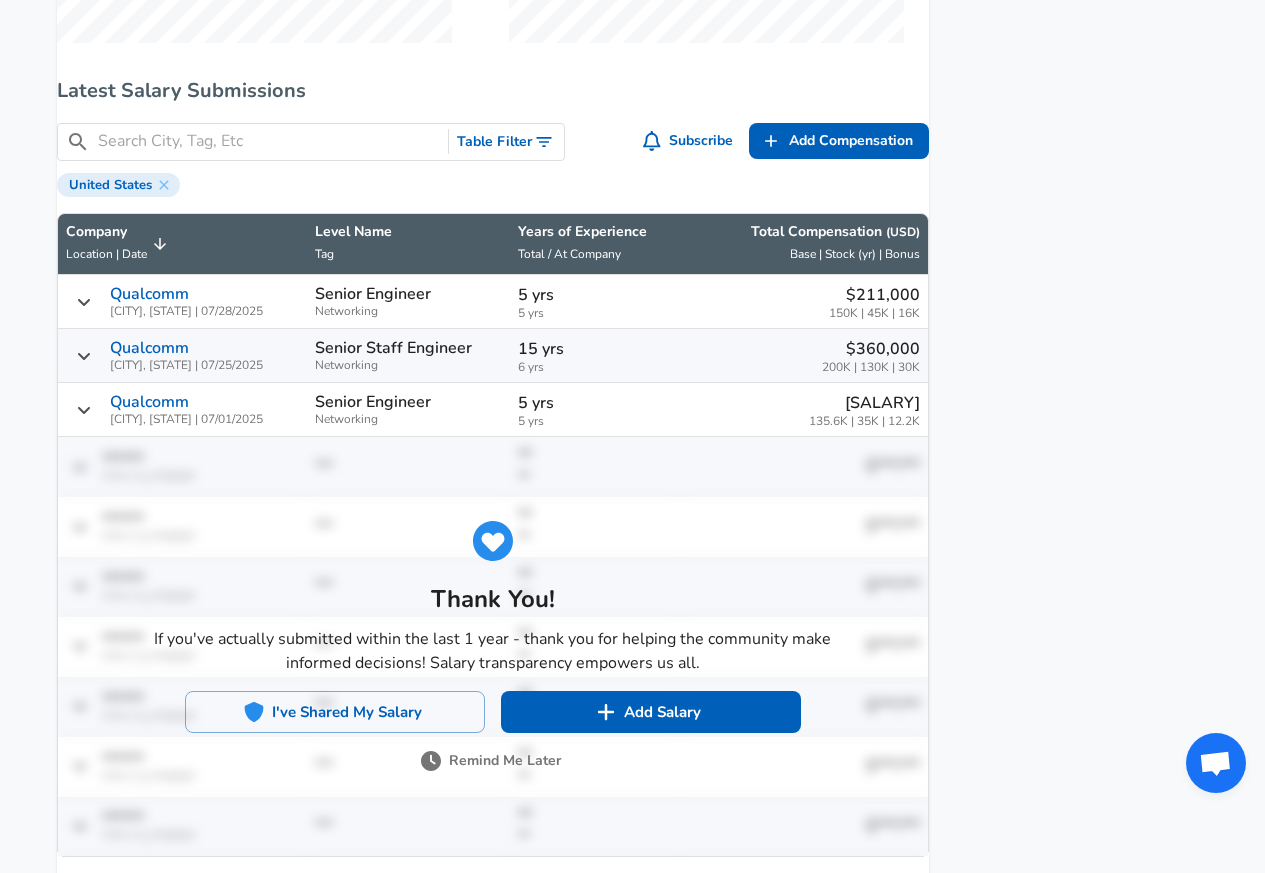 click on "Remind Me Later" at bounding box center [493, 761] 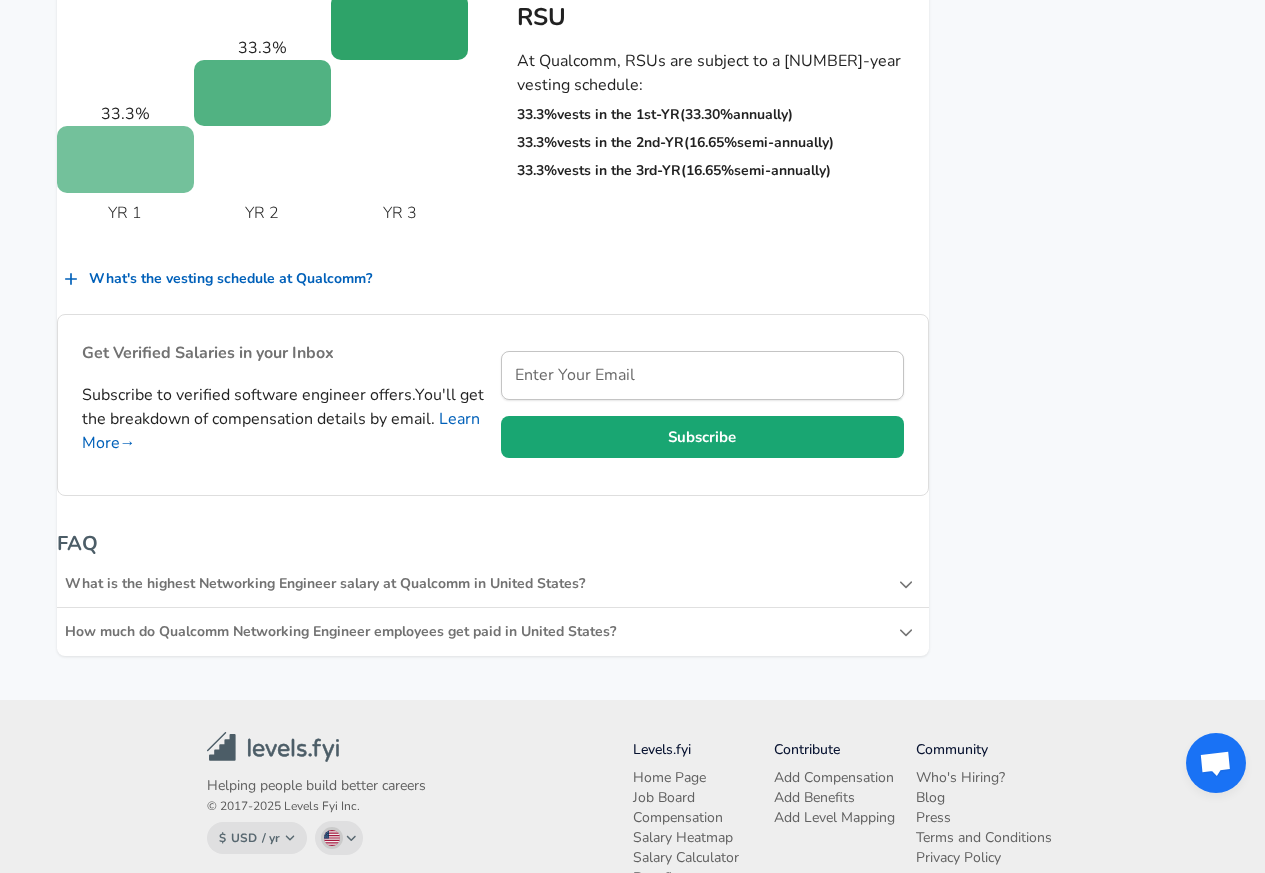 scroll, scrollTop: 1200, scrollLeft: 0, axis: vertical 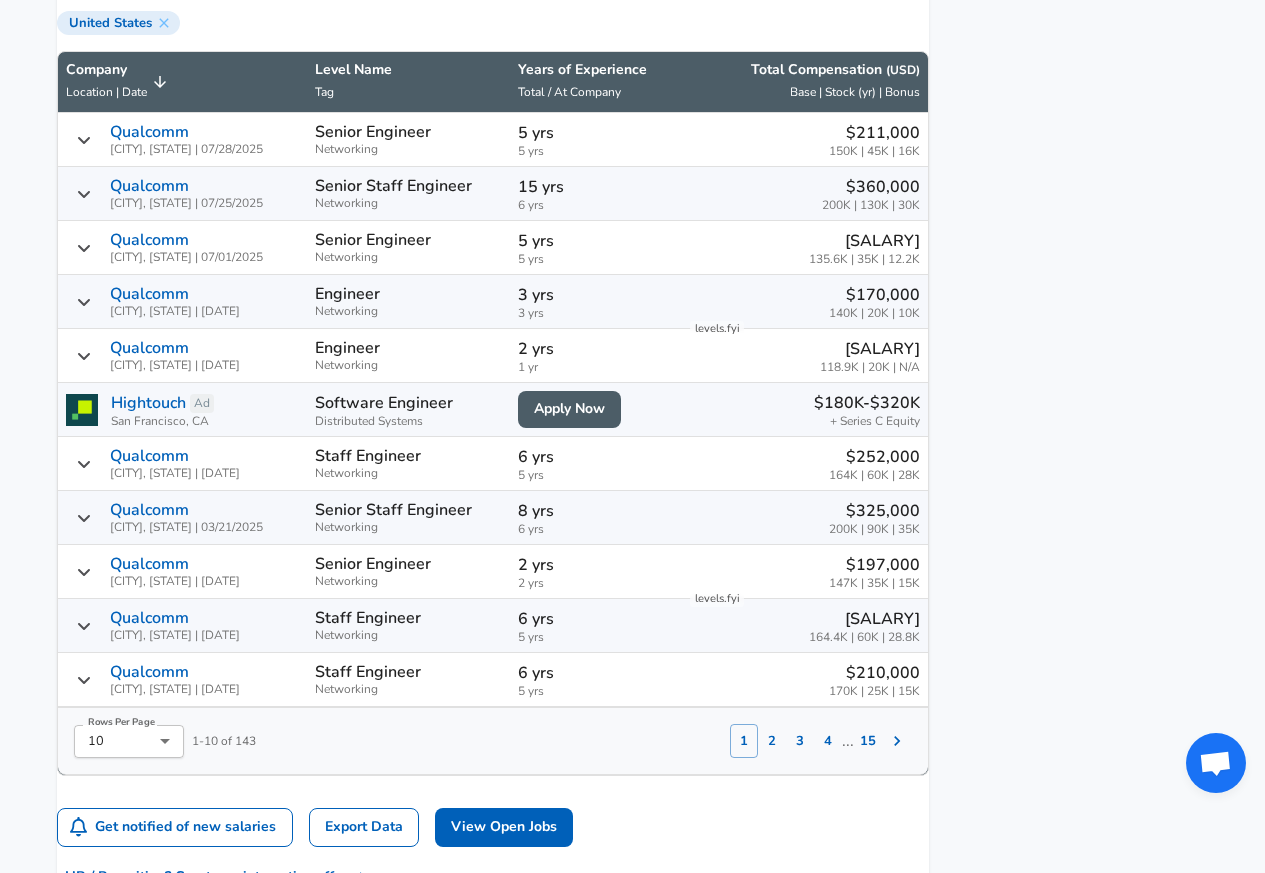 click on "Level Name Tag" at bounding box center [408, 82] 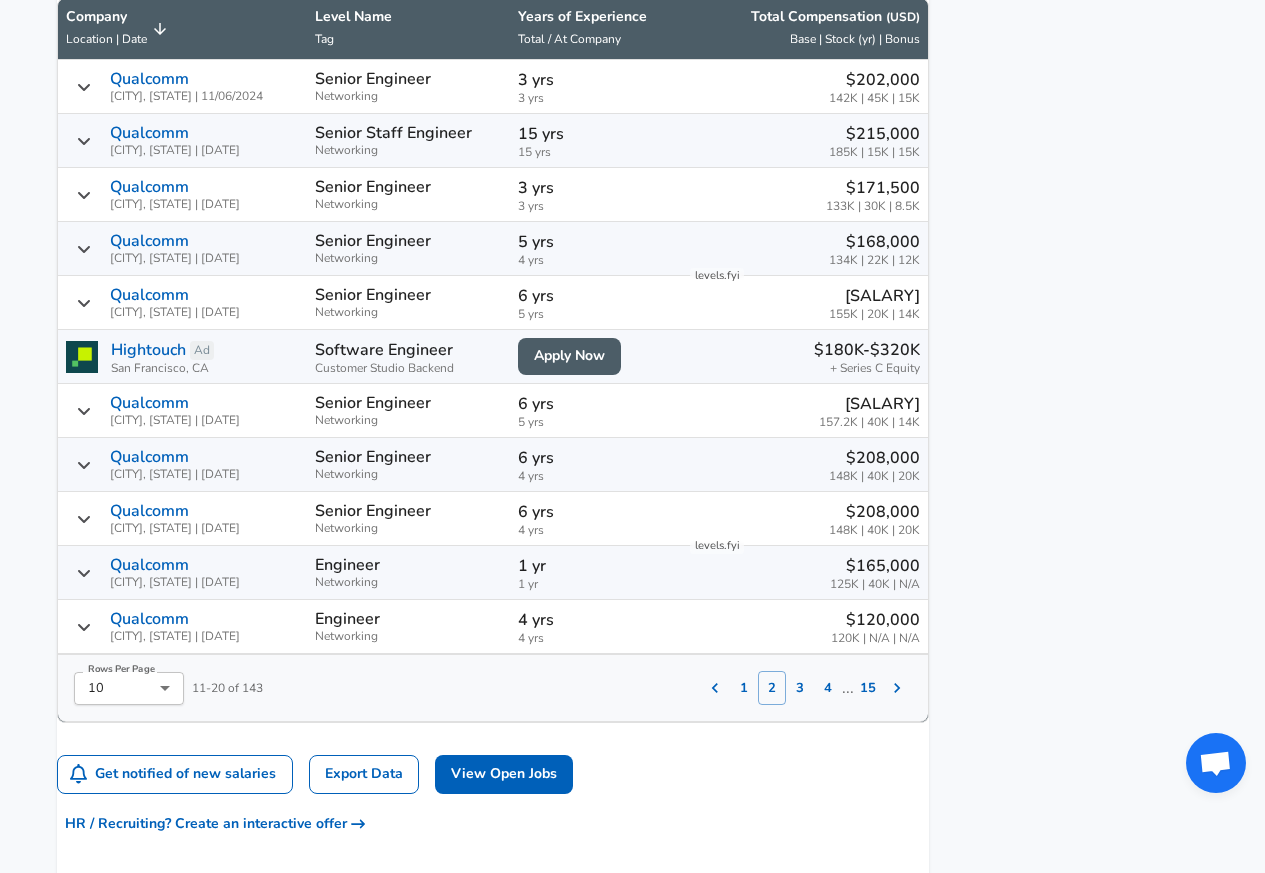 scroll, scrollTop: 215, scrollLeft: 0, axis: vertical 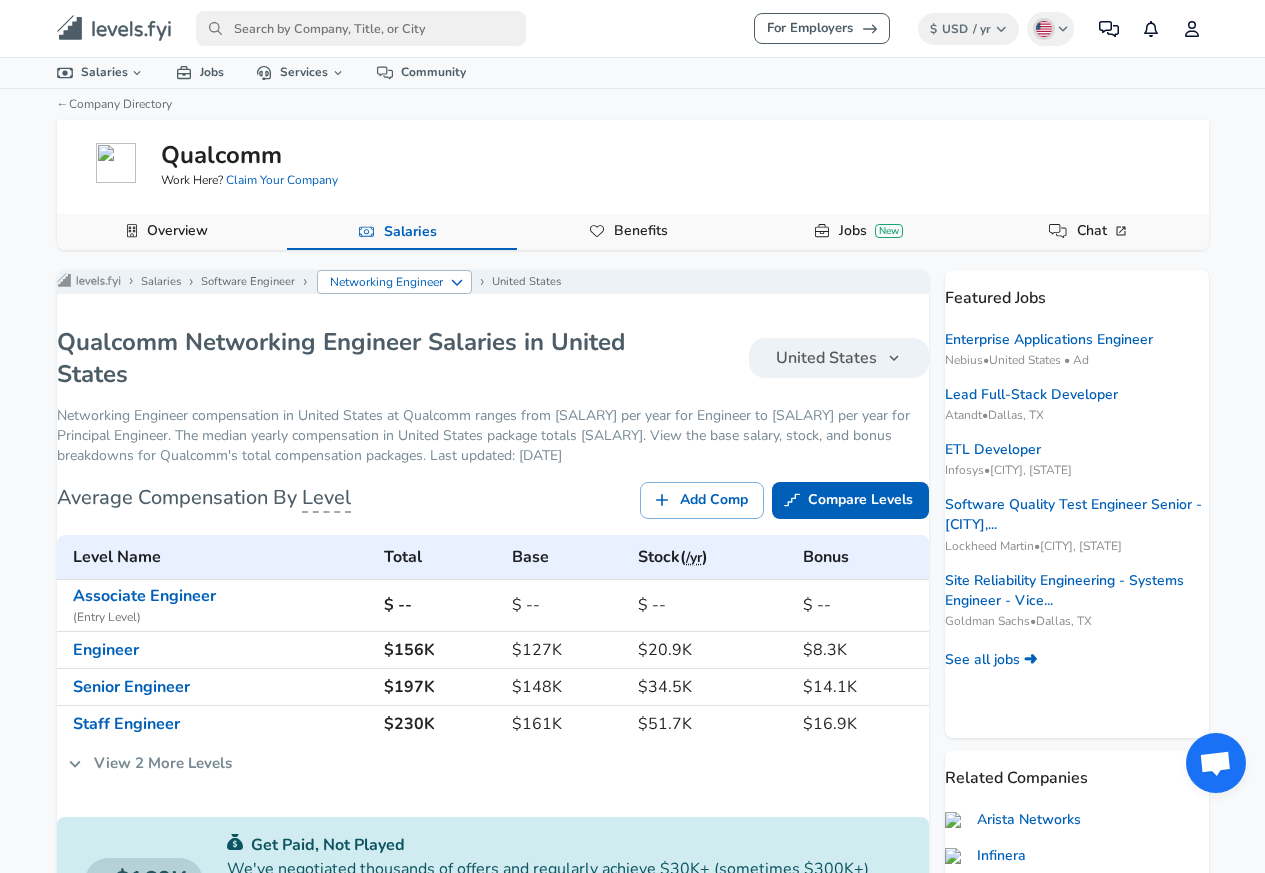 click on "Networking Engineer" at bounding box center (387, 282) 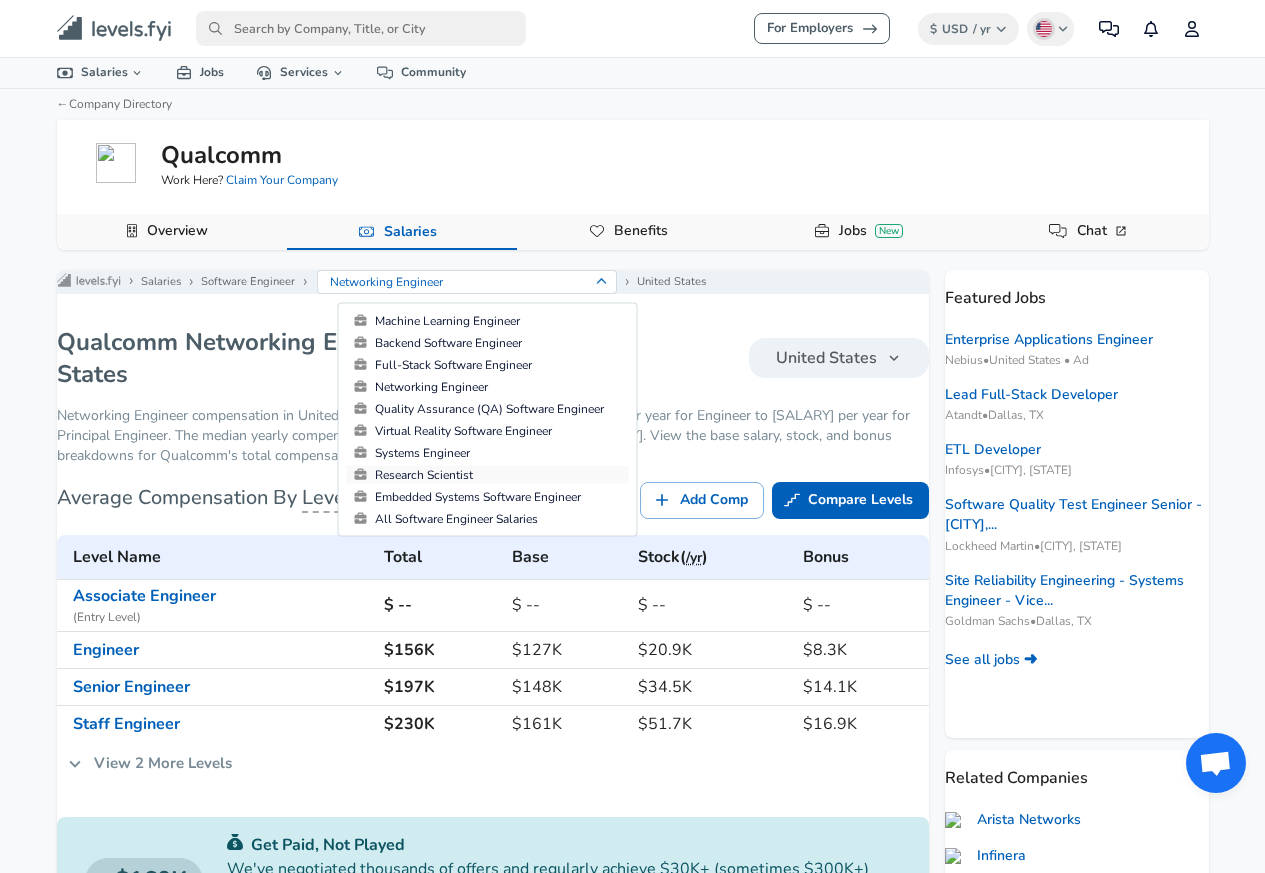 click on "Research Scientist" at bounding box center [488, 475] 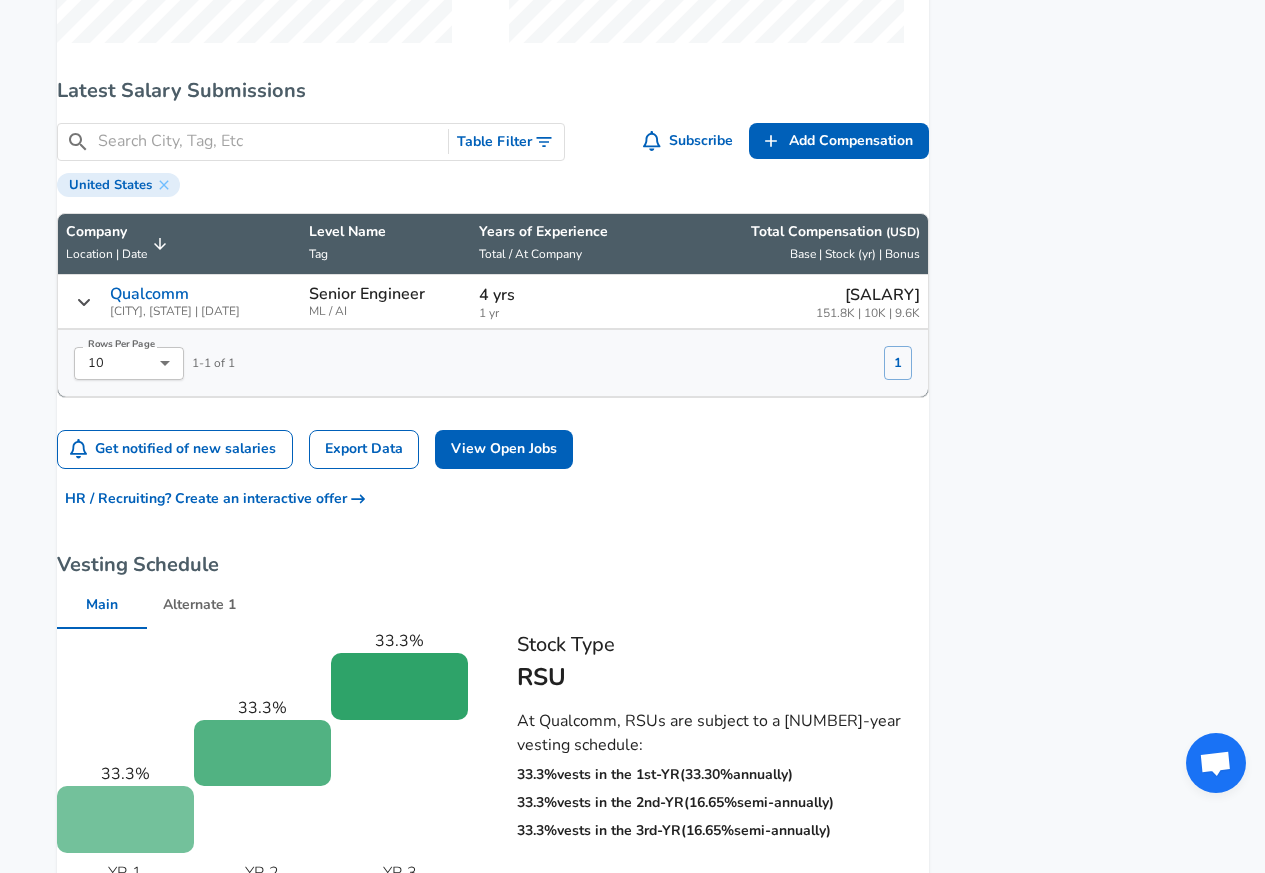 scroll, scrollTop: 0, scrollLeft: 0, axis: both 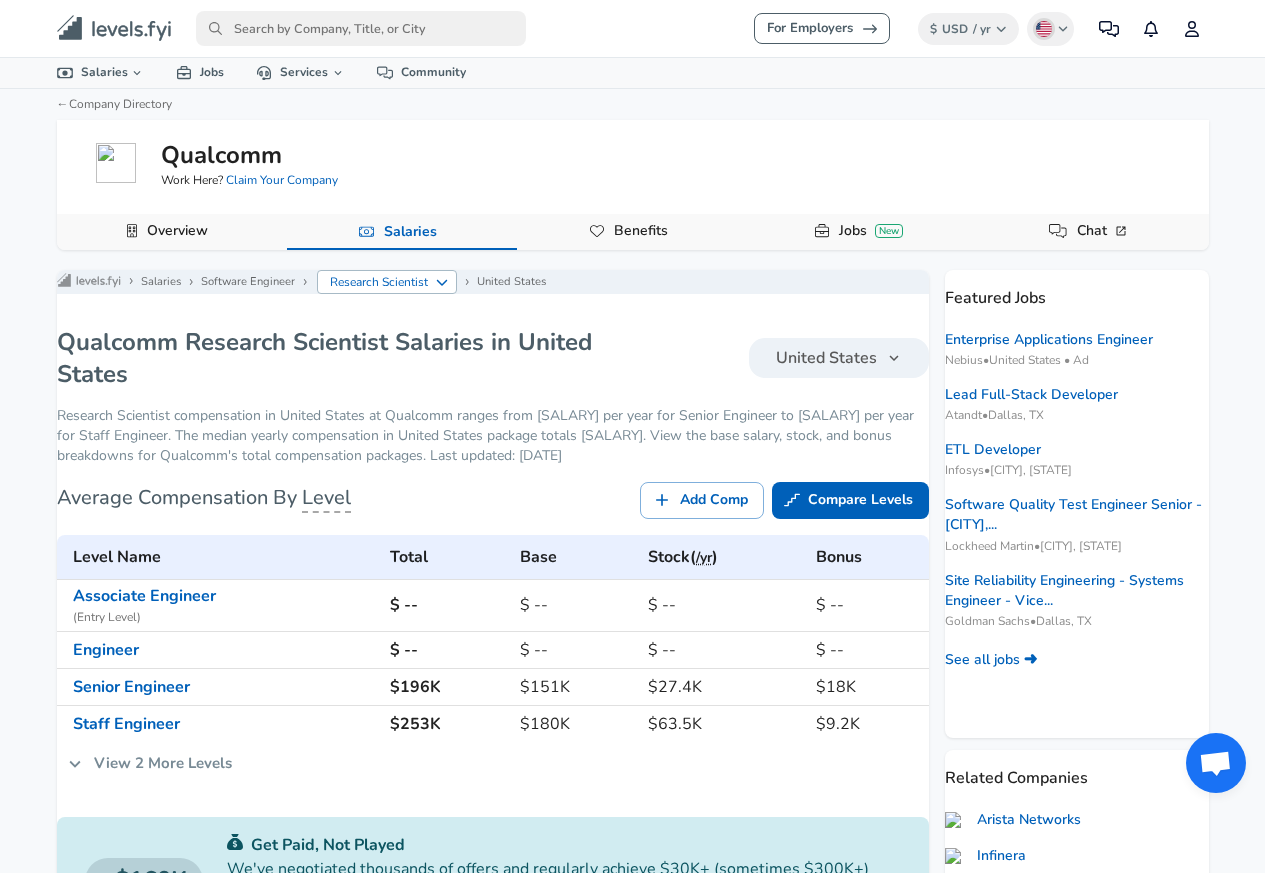 click on "Research Scientist" at bounding box center (379, 282) 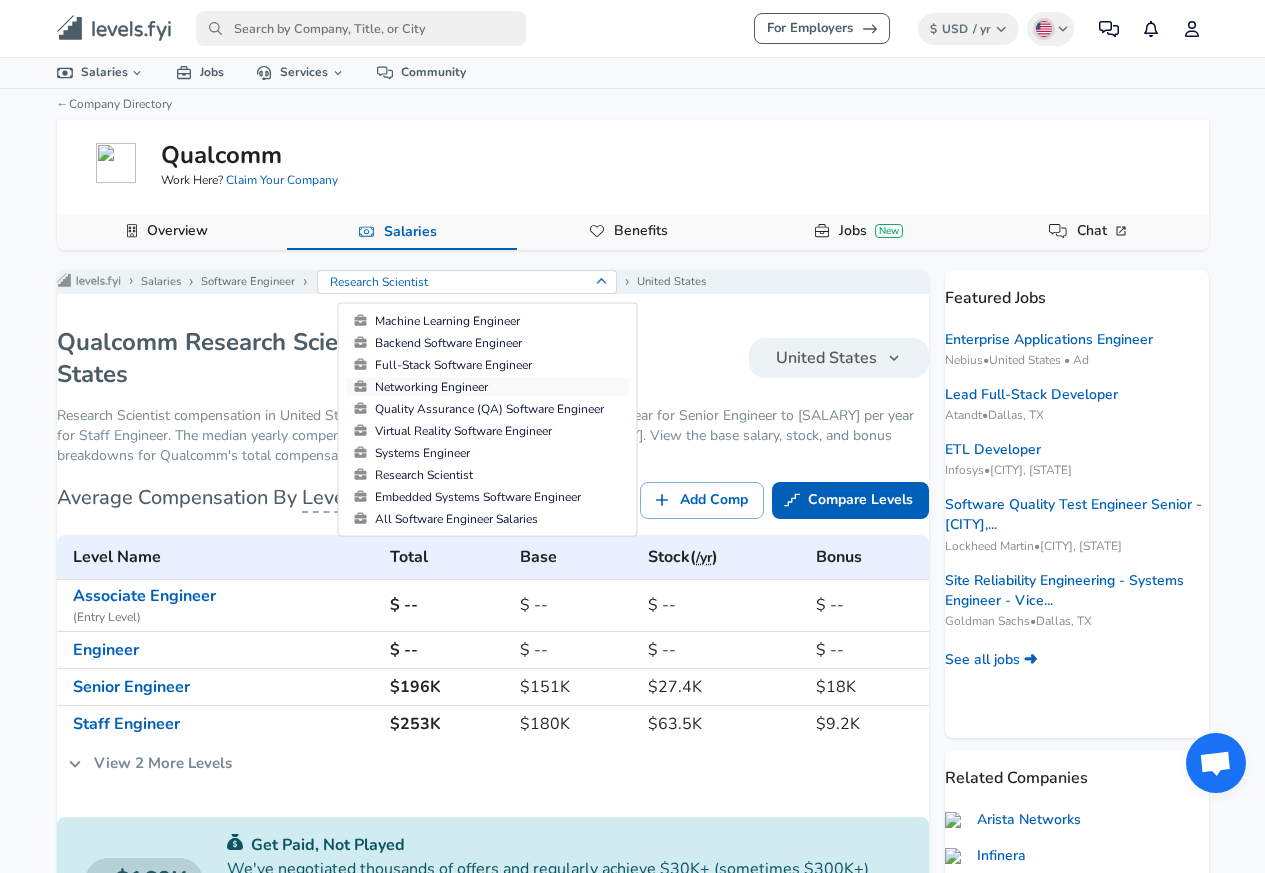 click on "Networking Engineer" at bounding box center (488, 387) 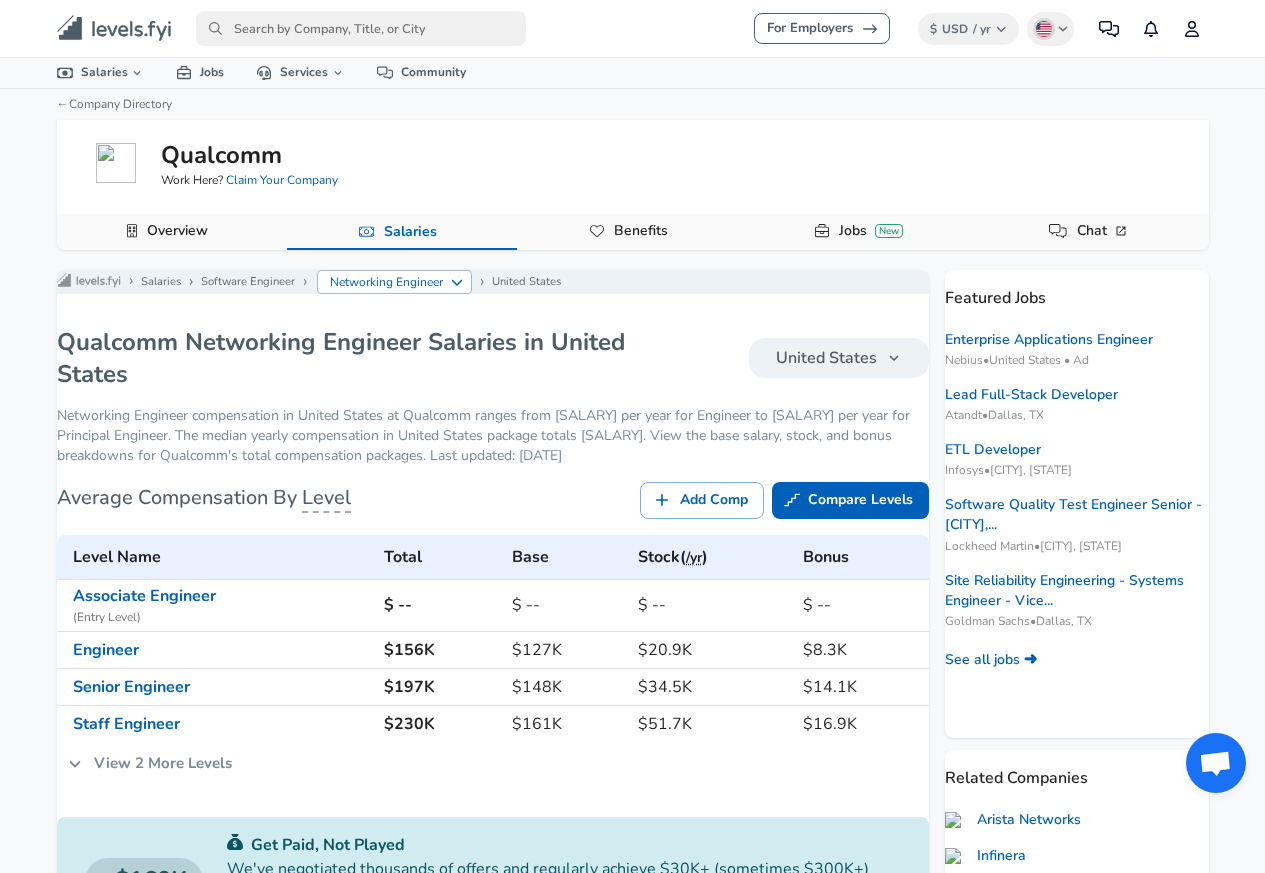click on "Networking Engineer" at bounding box center [387, 282] 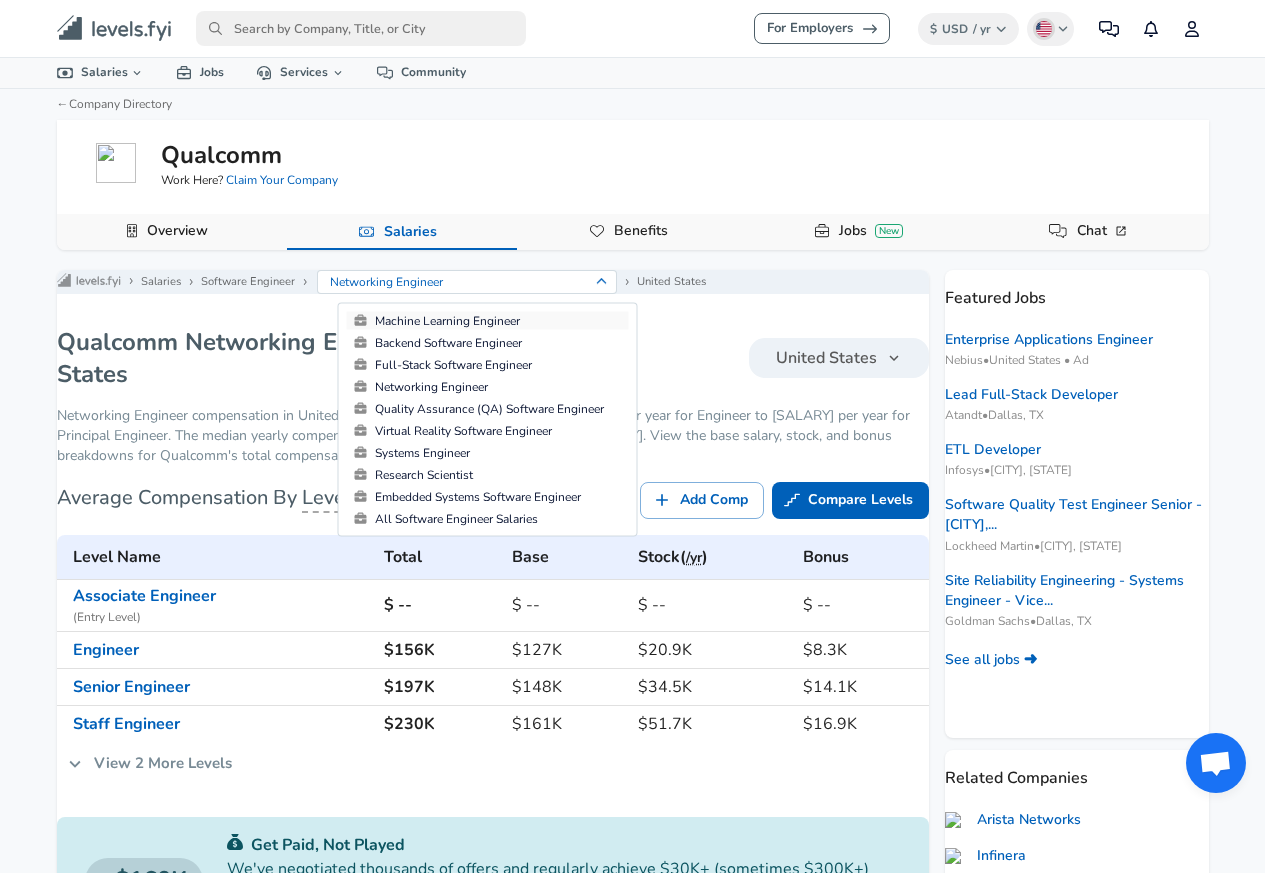 click on "Machine Learning Engineer" at bounding box center [488, 321] 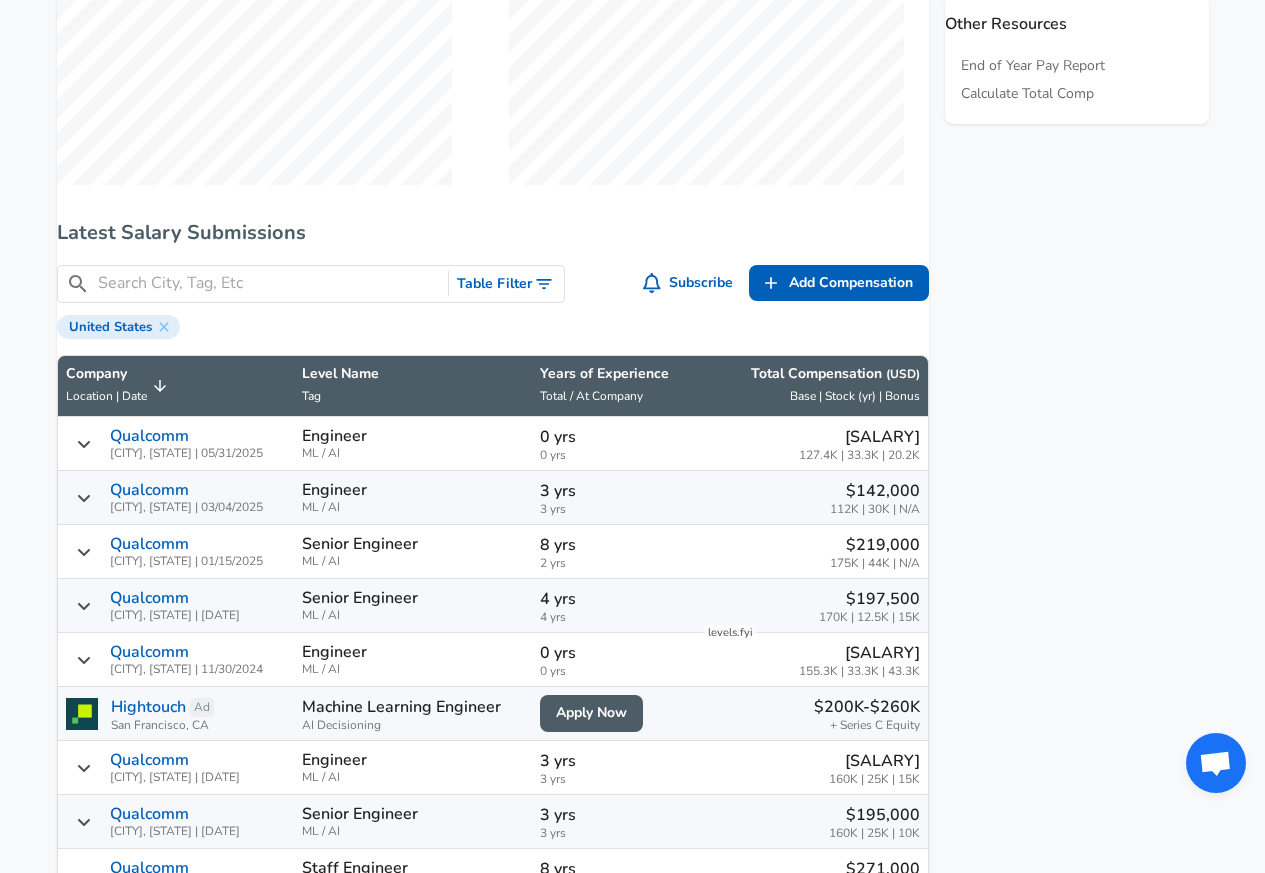scroll, scrollTop: 1200, scrollLeft: 0, axis: vertical 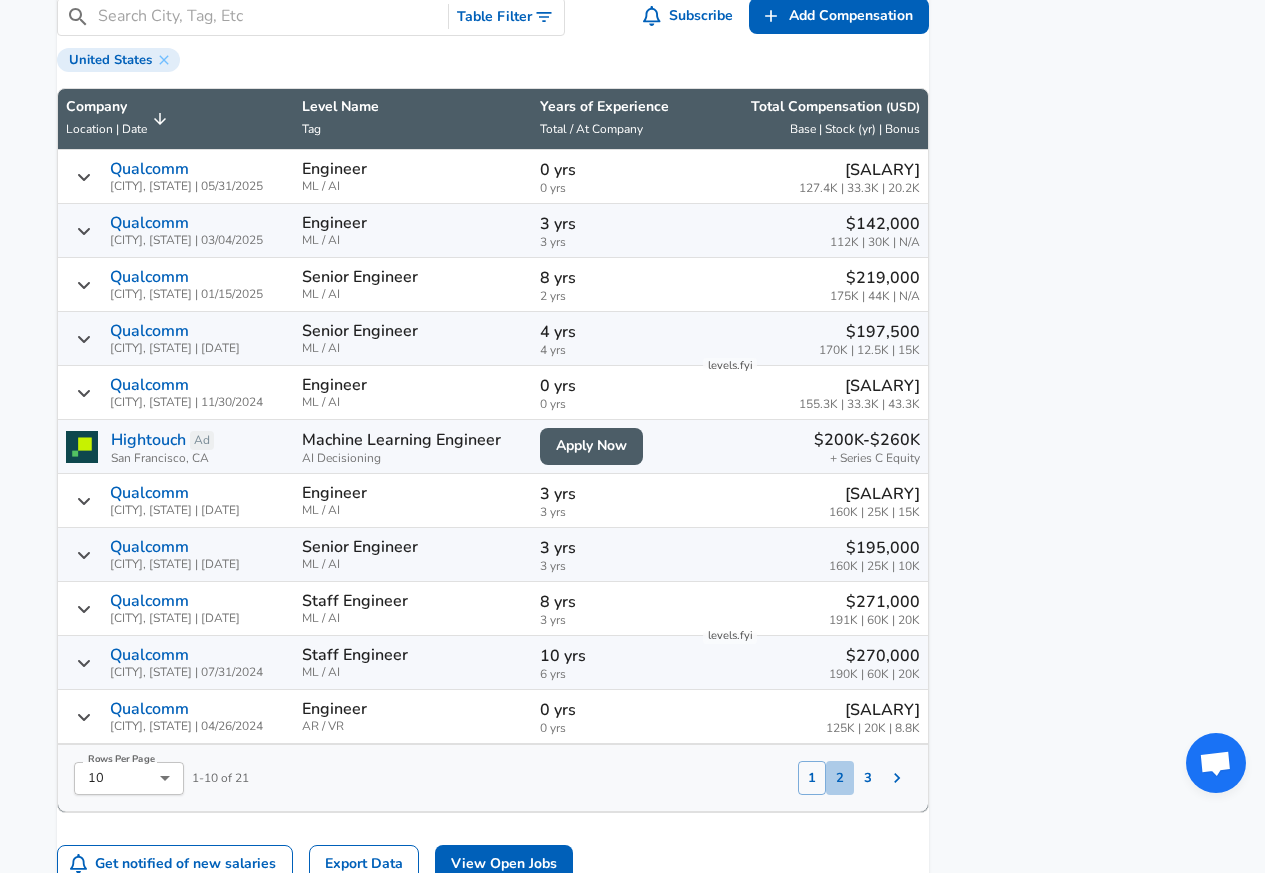 click on "2" at bounding box center (840, 778) 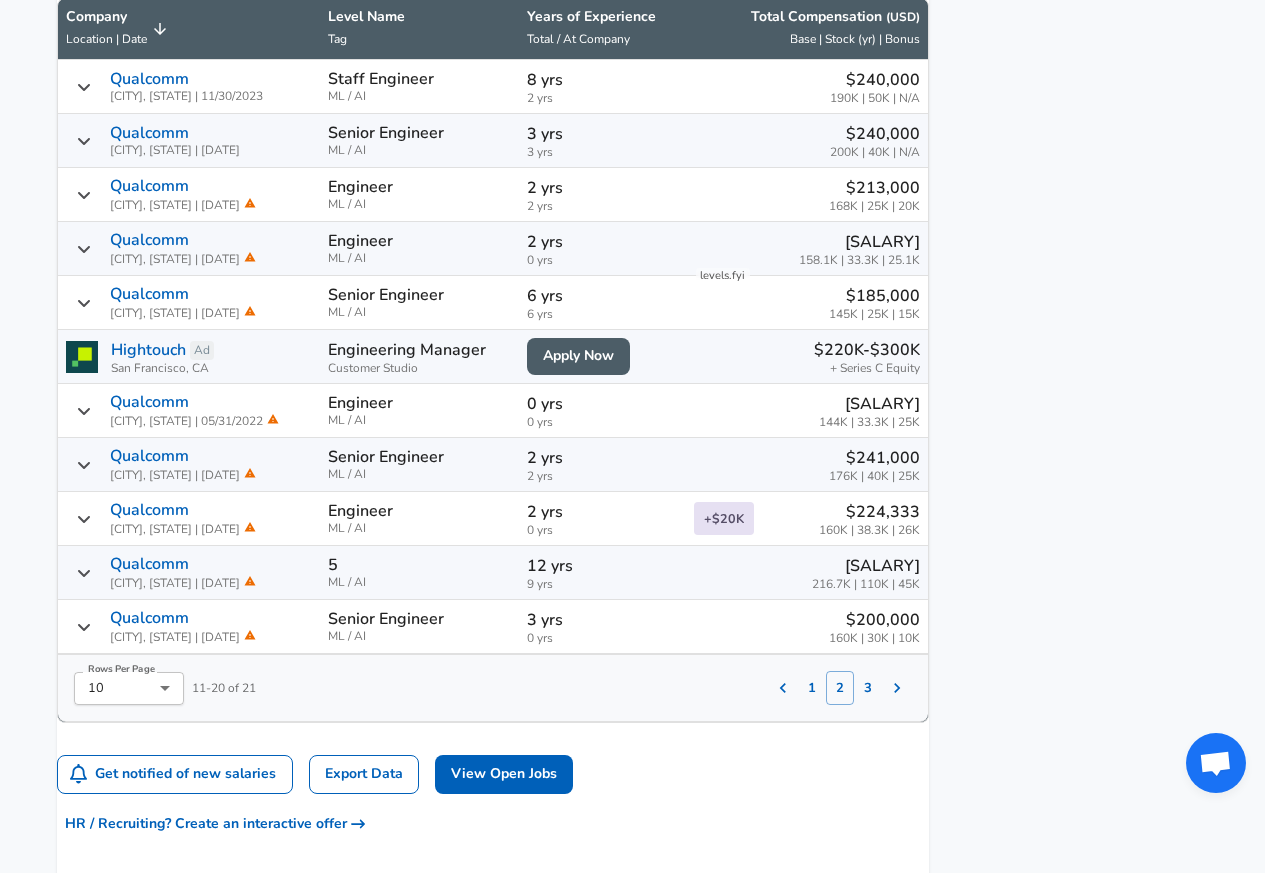scroll, scrollTop: 215, scrollLeft: 0, axis: vertical 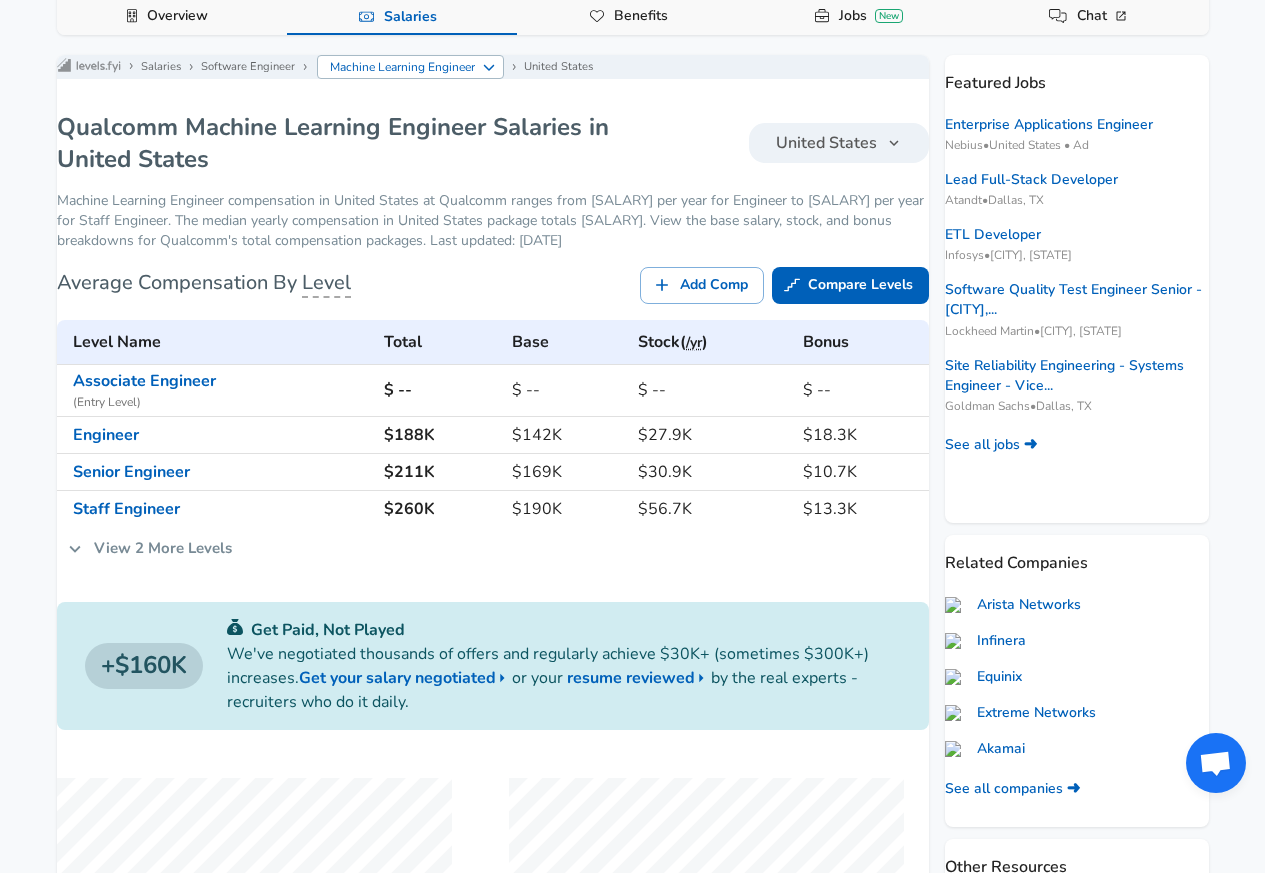 click on "Machine Learning Engineer" at bounding box center [403, 67] 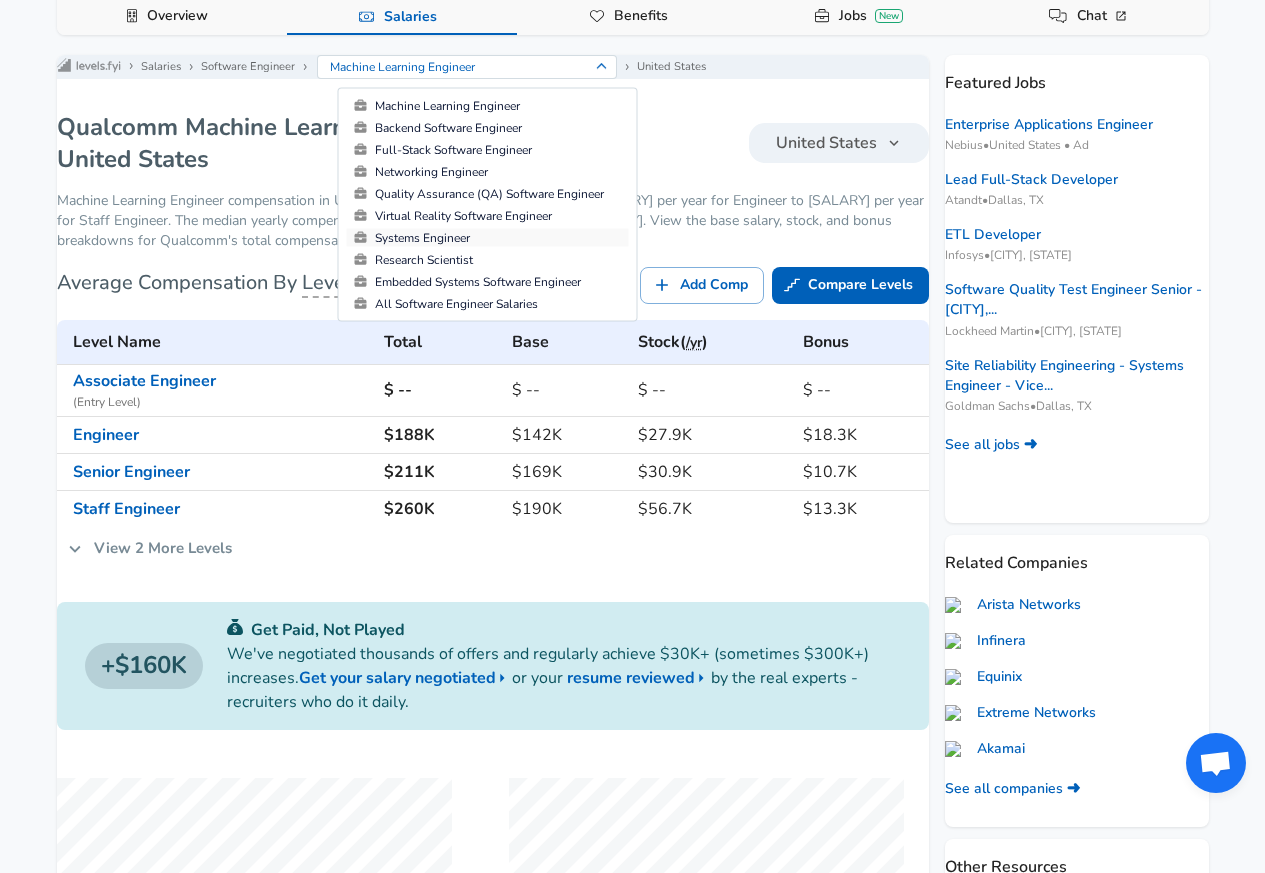 click on "Systems Engineer" at bounding box center [488, 238] 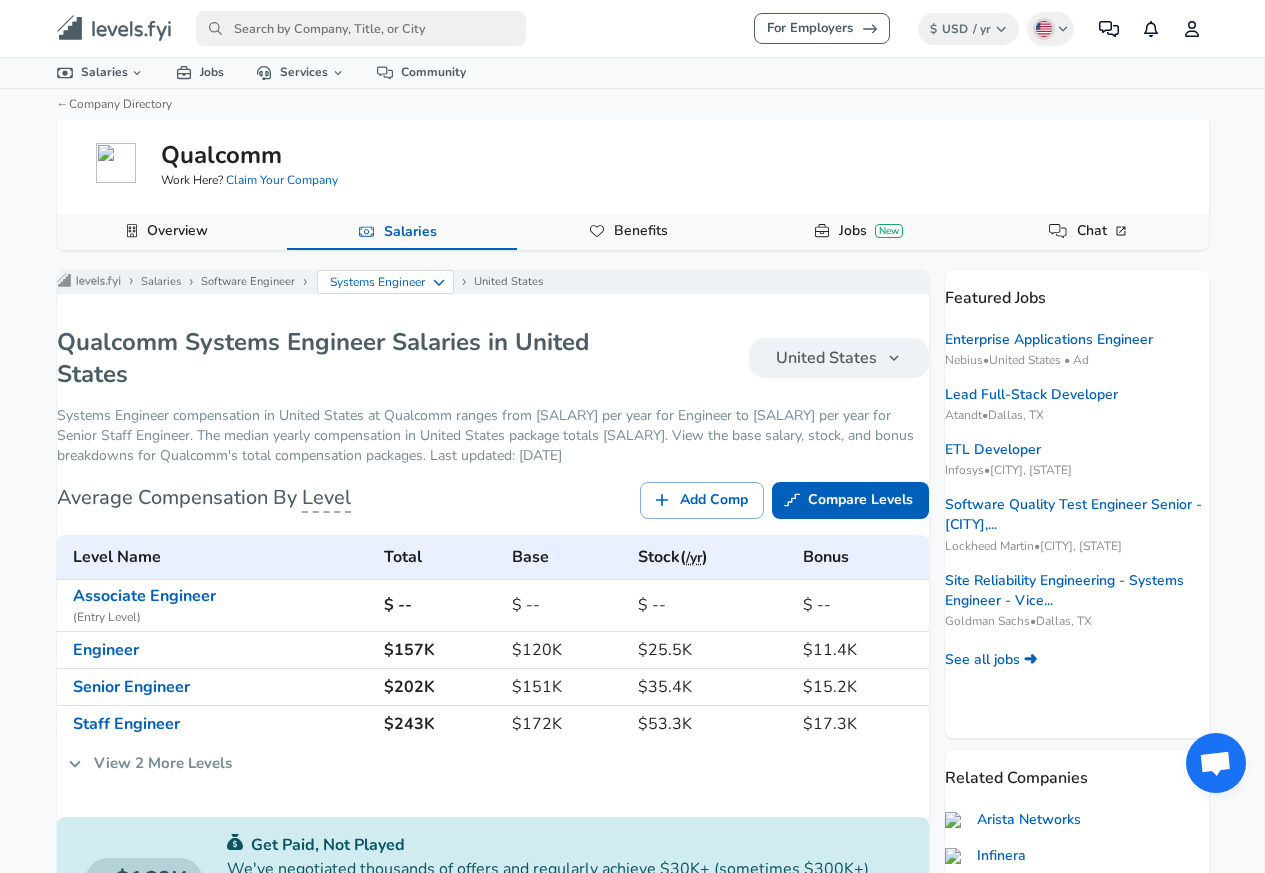 scroll, scrollTop: 1200, scrollLeft: 0, axis: vertical 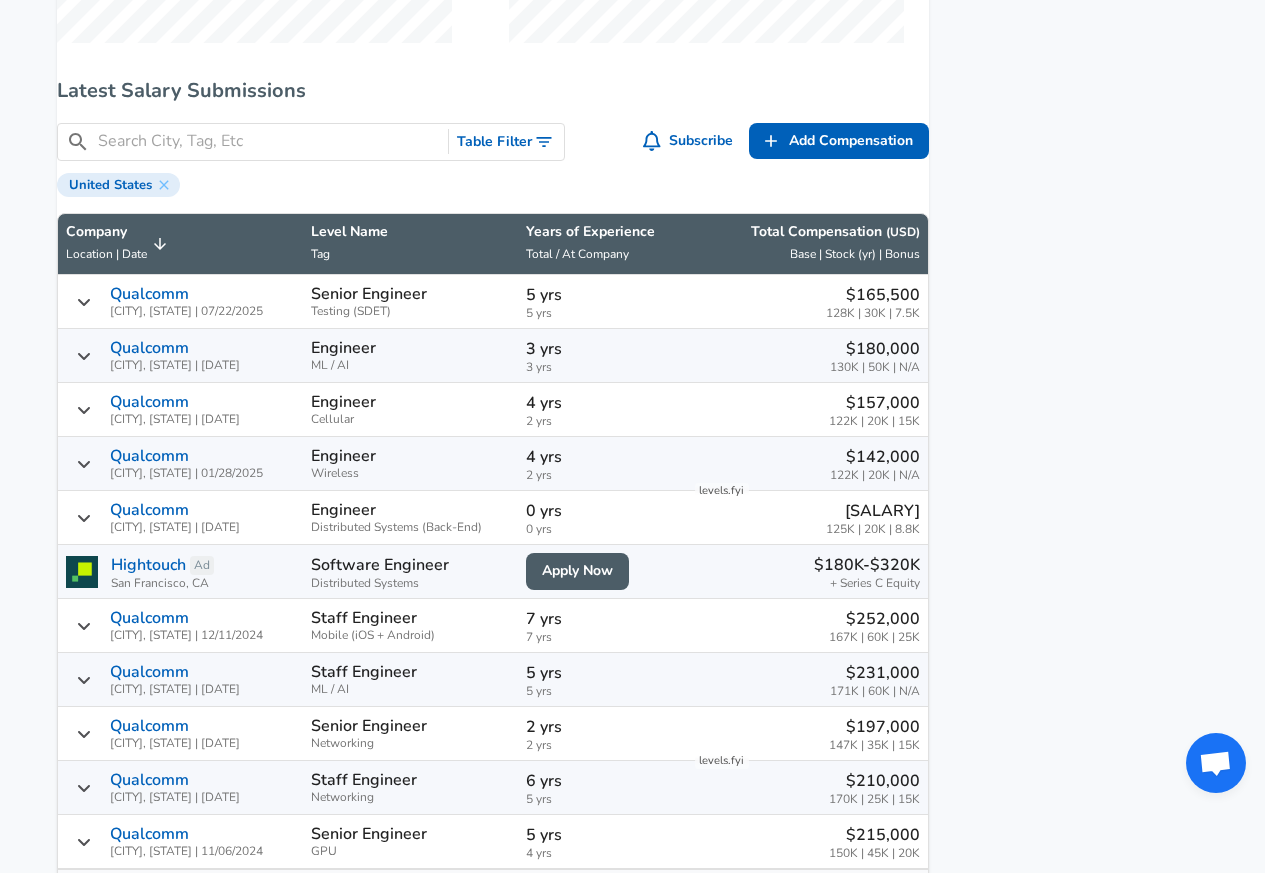 click 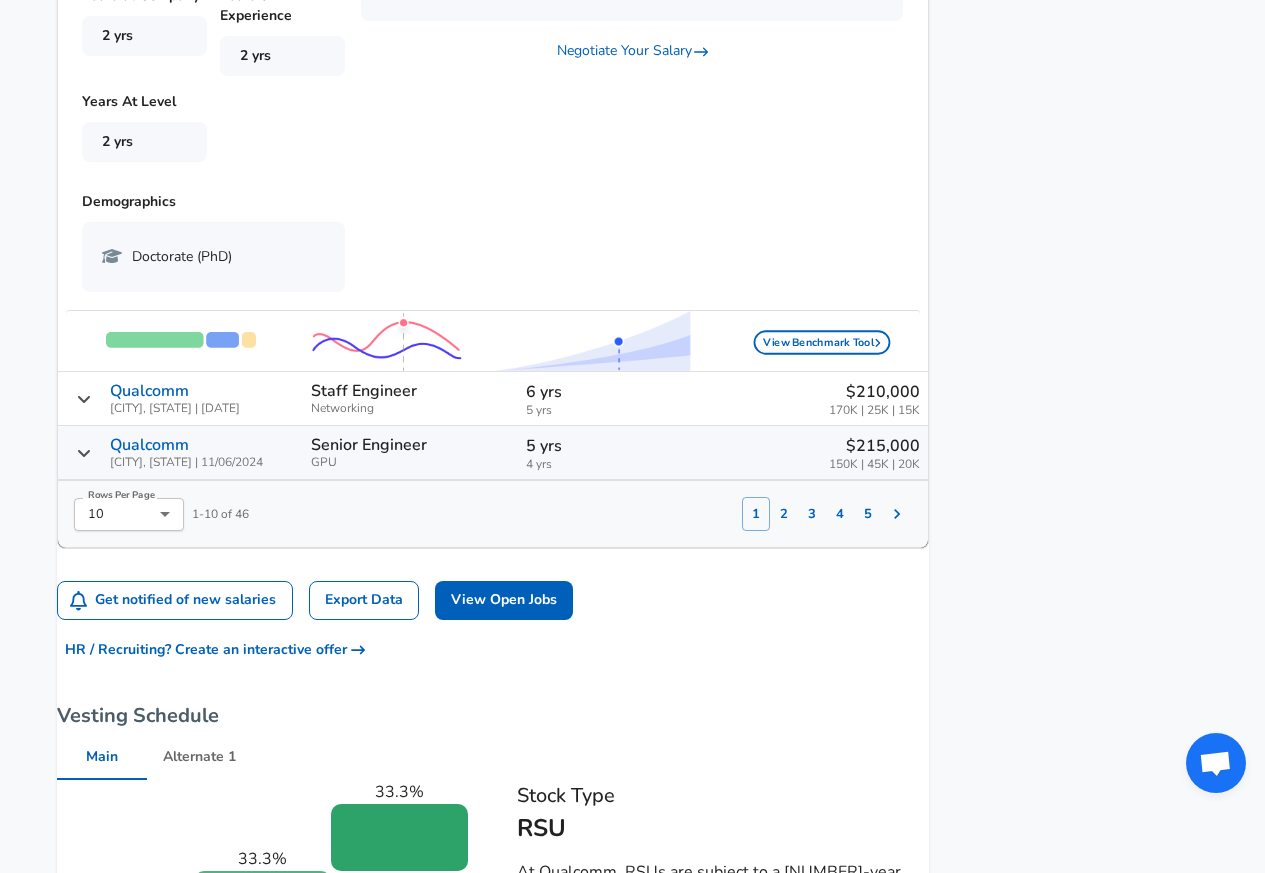 scroll, scrollTop: 1200, scrollLeft: 0, axis: vertical 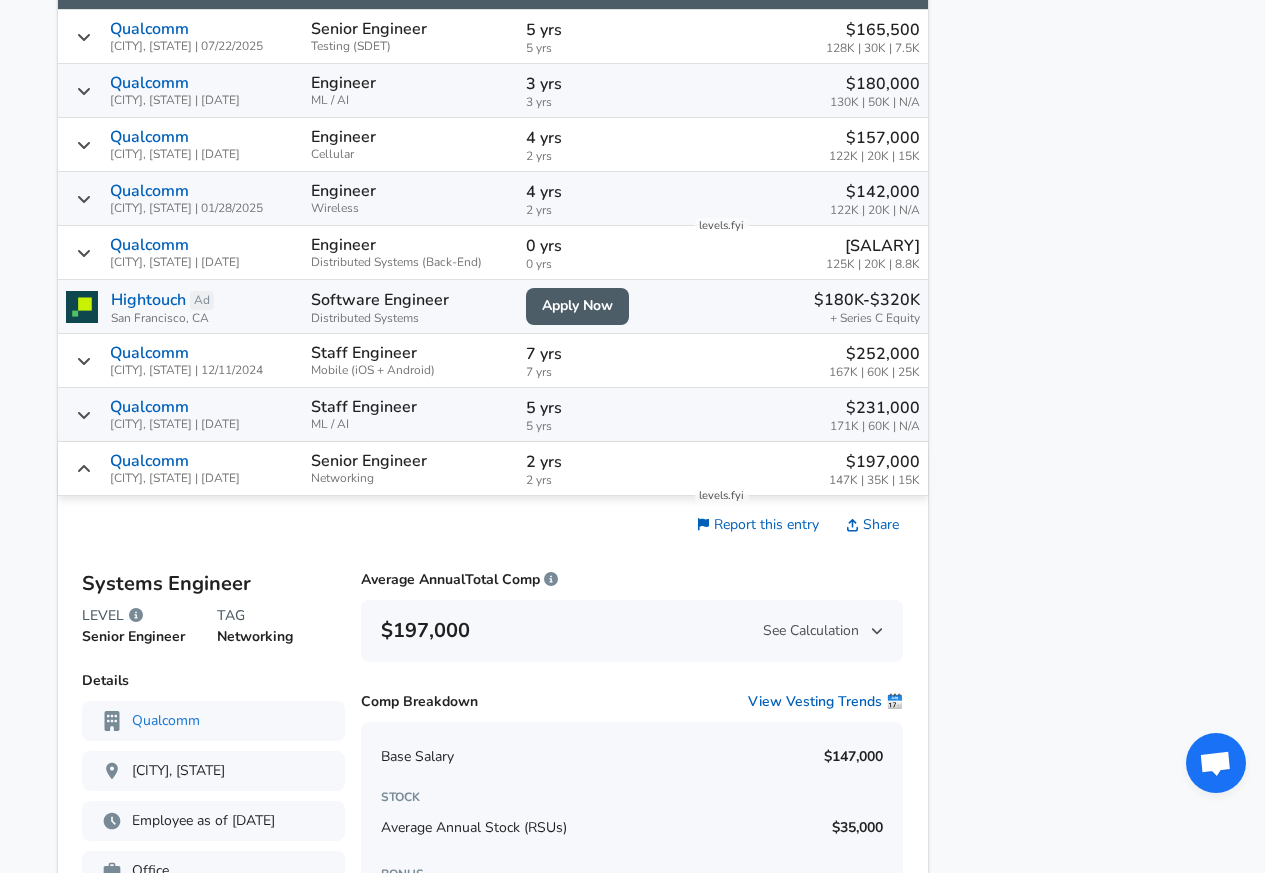 click on "$231,000 171K   |   60K   |   N/A" at bounding box center [806, 414] 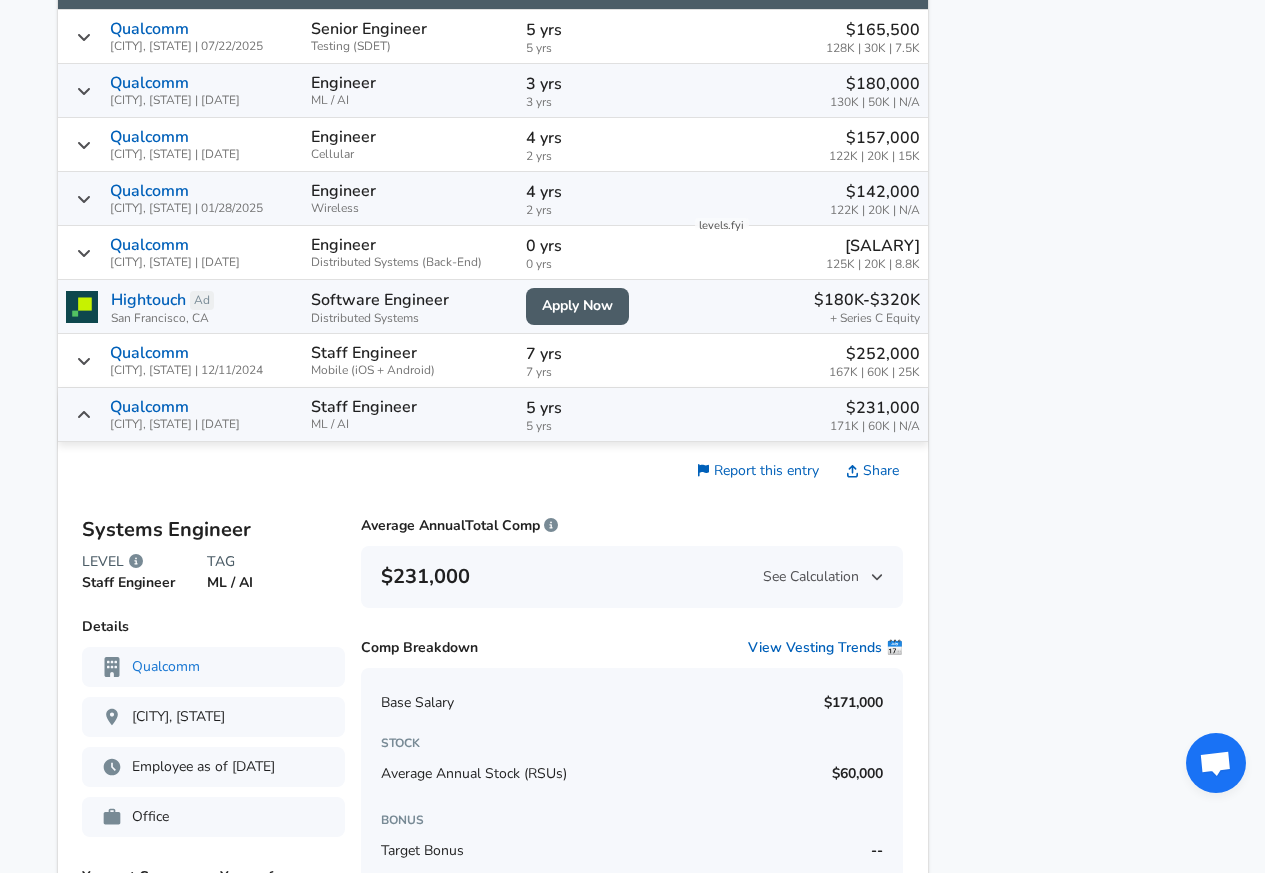 click on "[NUMBER]    yrs   [NUMBER]    yrs" at bounding box center [601, 415] 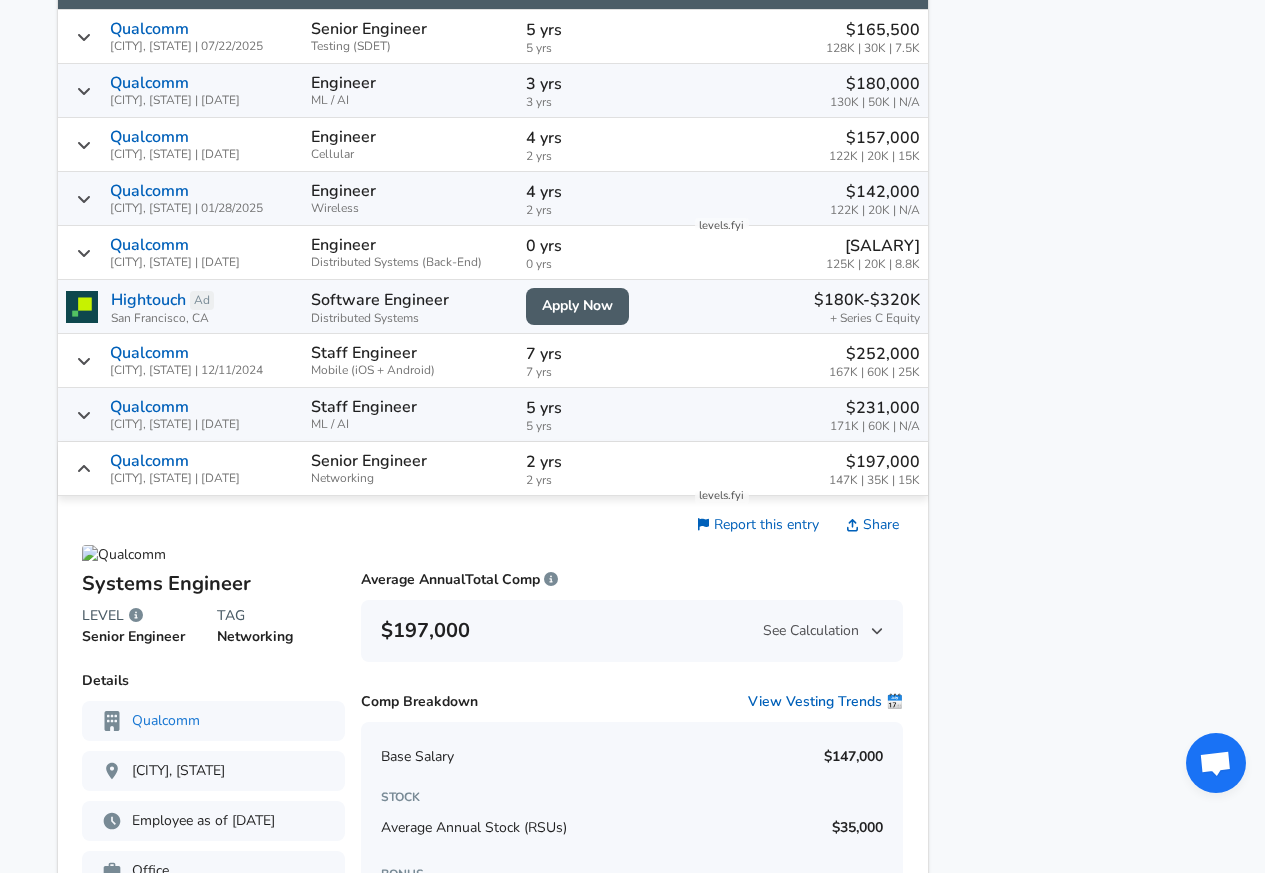 click on "[SALARY] [SALARY]   |   [SALARY]   |   N/A" at bounding box center [806, 198] 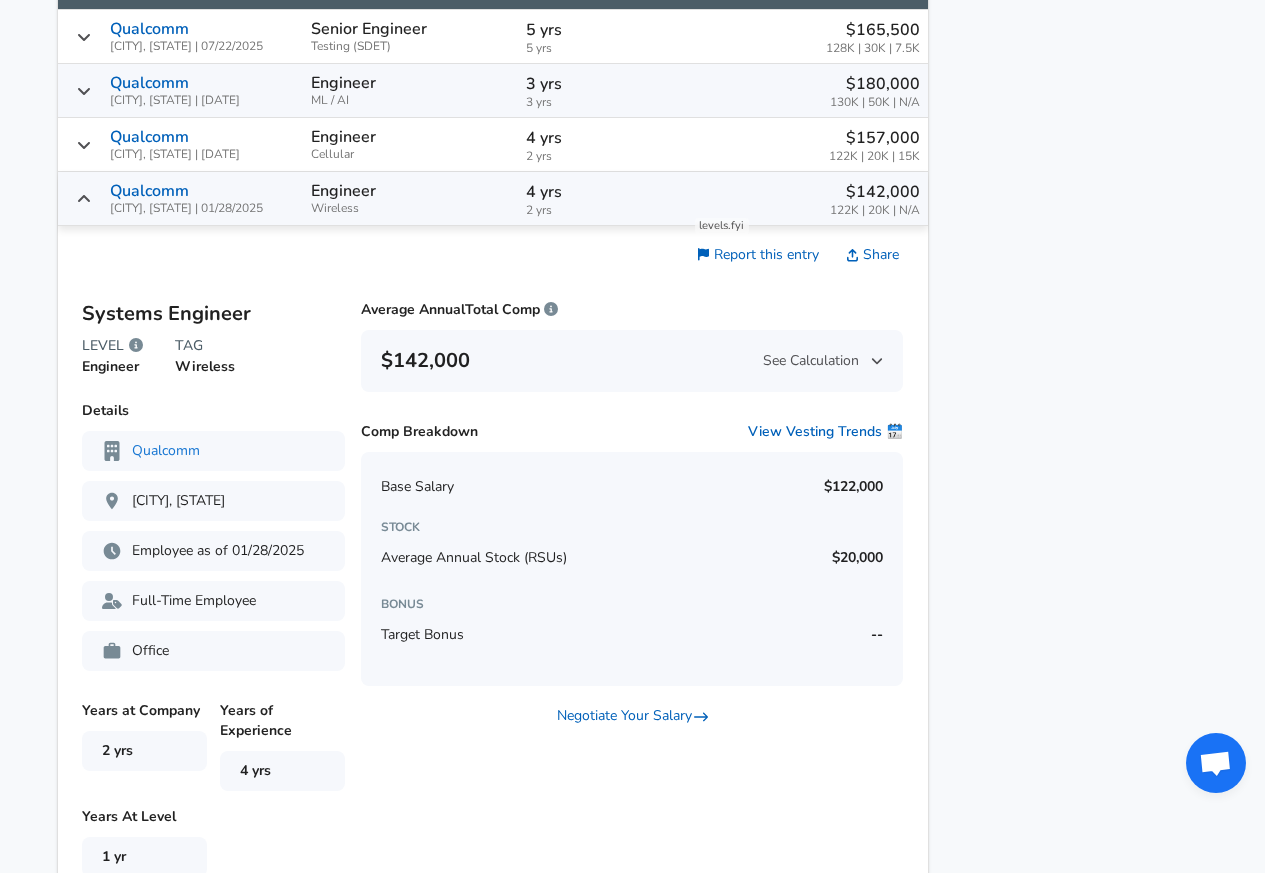 click on "[SALARY] [SALARY]   |   [SALARY]   |   N/A" at bounding box center (806, 198) 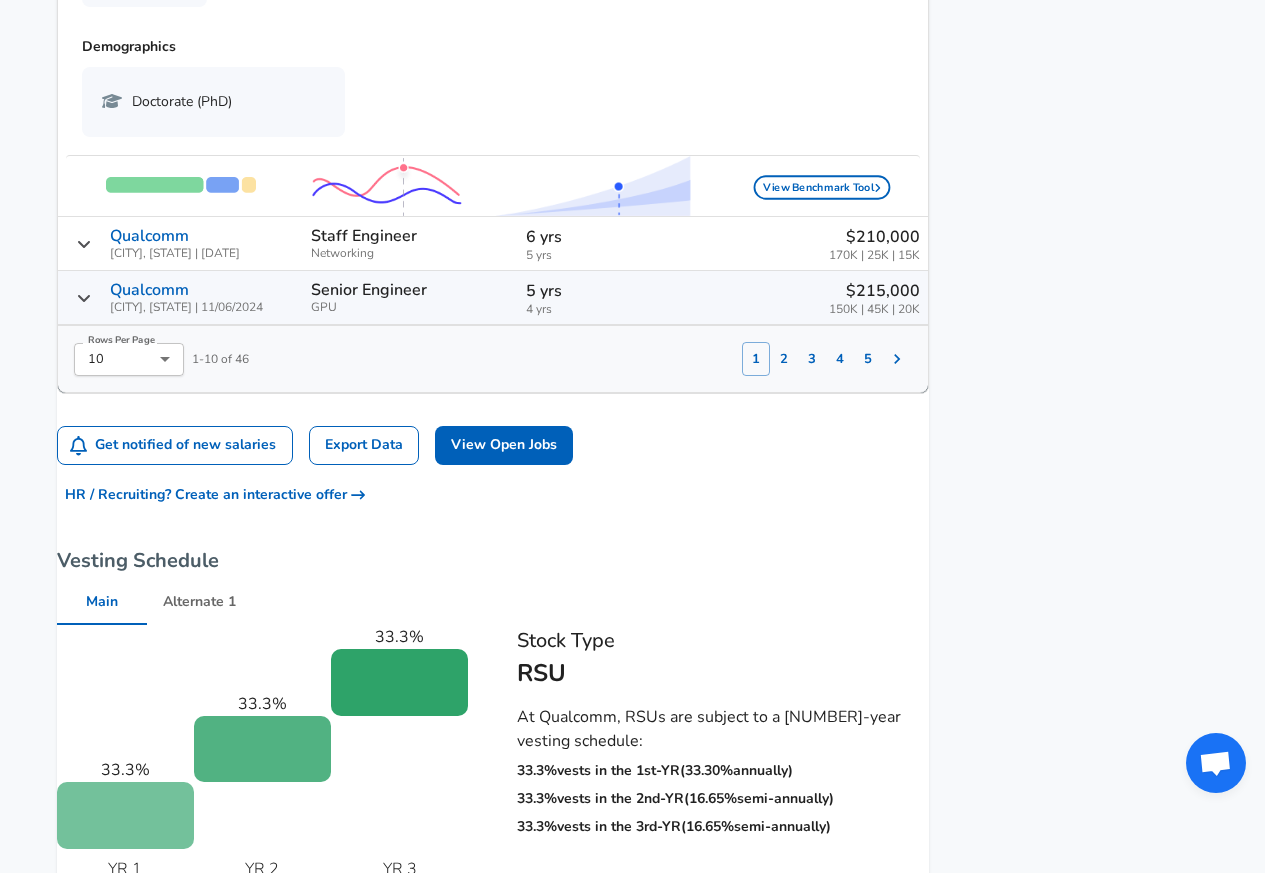 scroll, scrollTop: 2496, scrollLeft: 0, axis: vertical 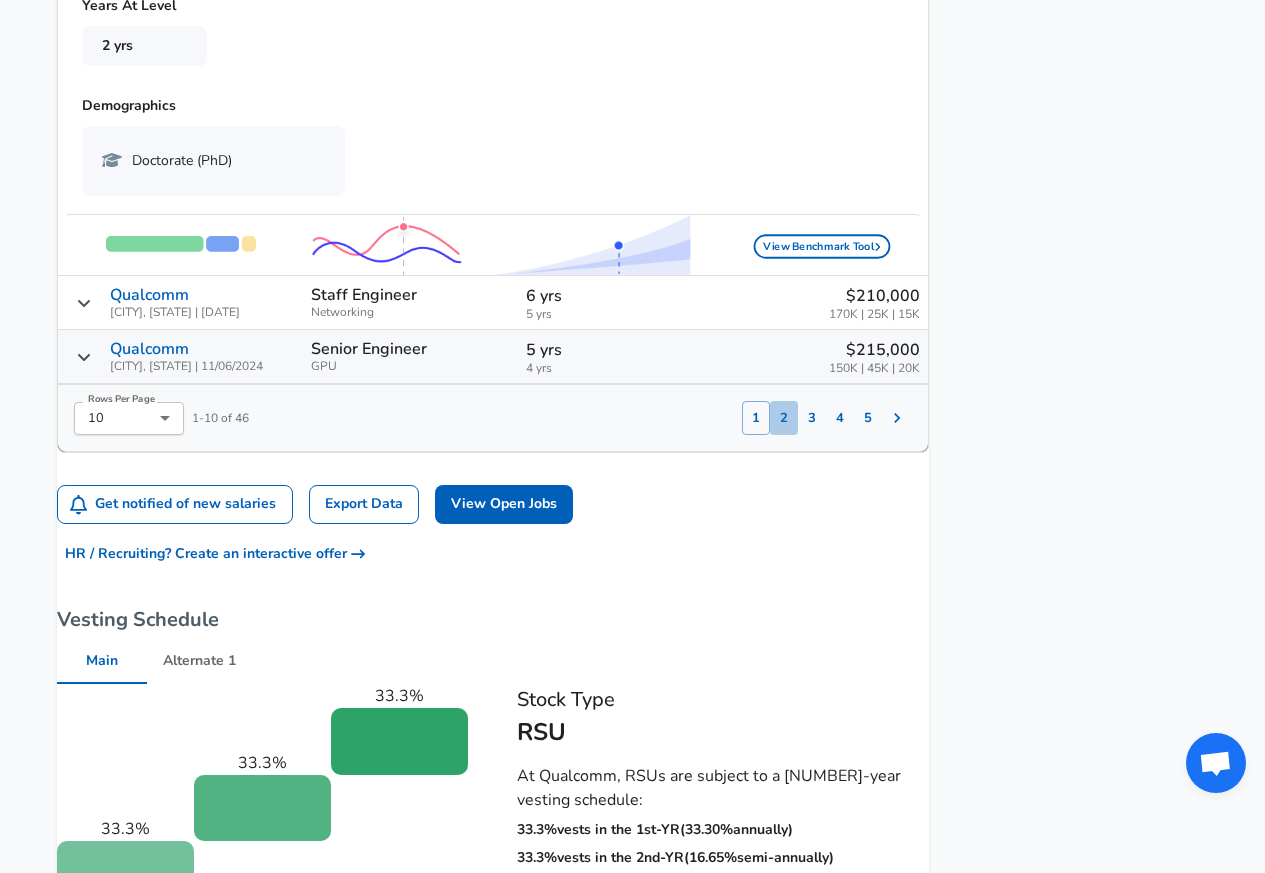 click on "2" at bounding box center (784, 418) 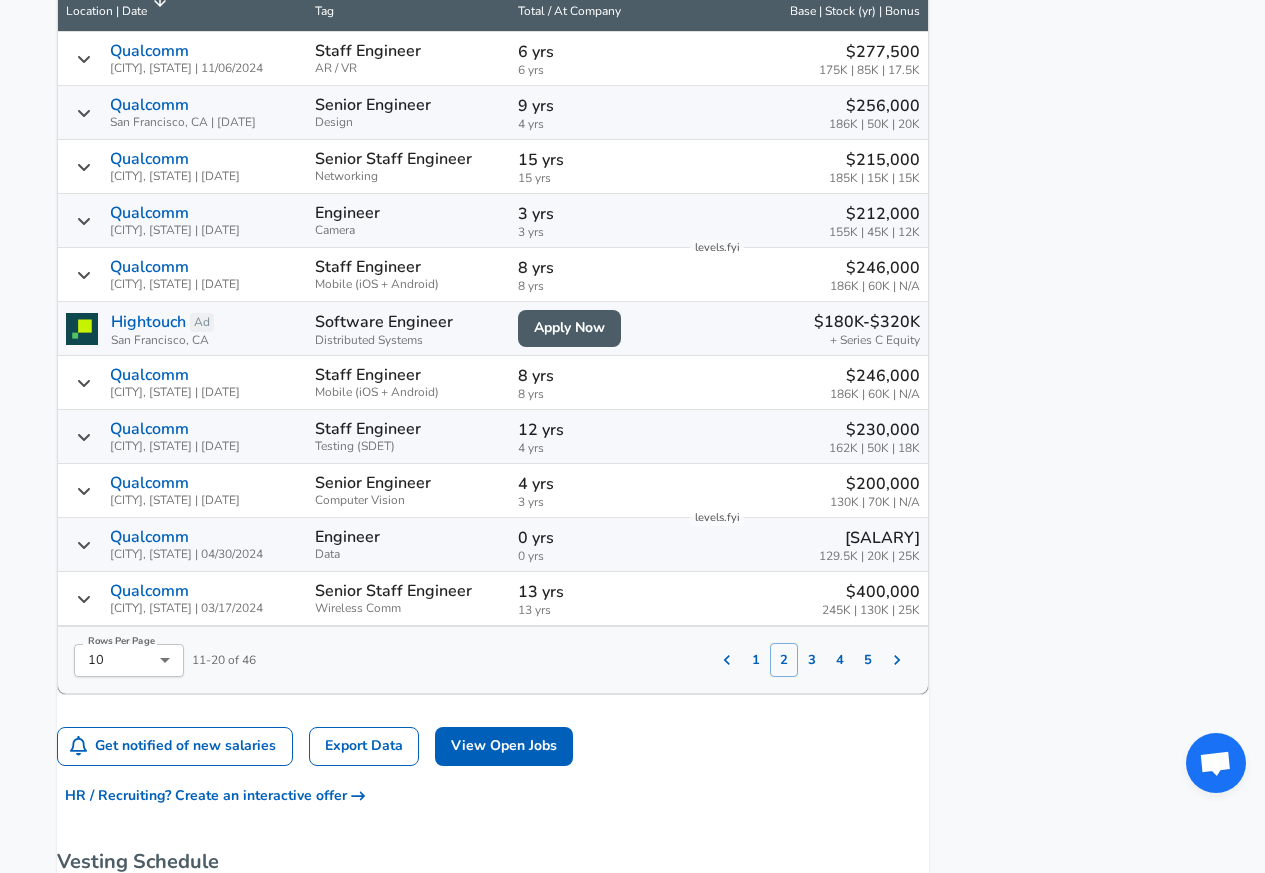 scroll, scrollTop: 1415, scrollLeft: 0, axis: vertical 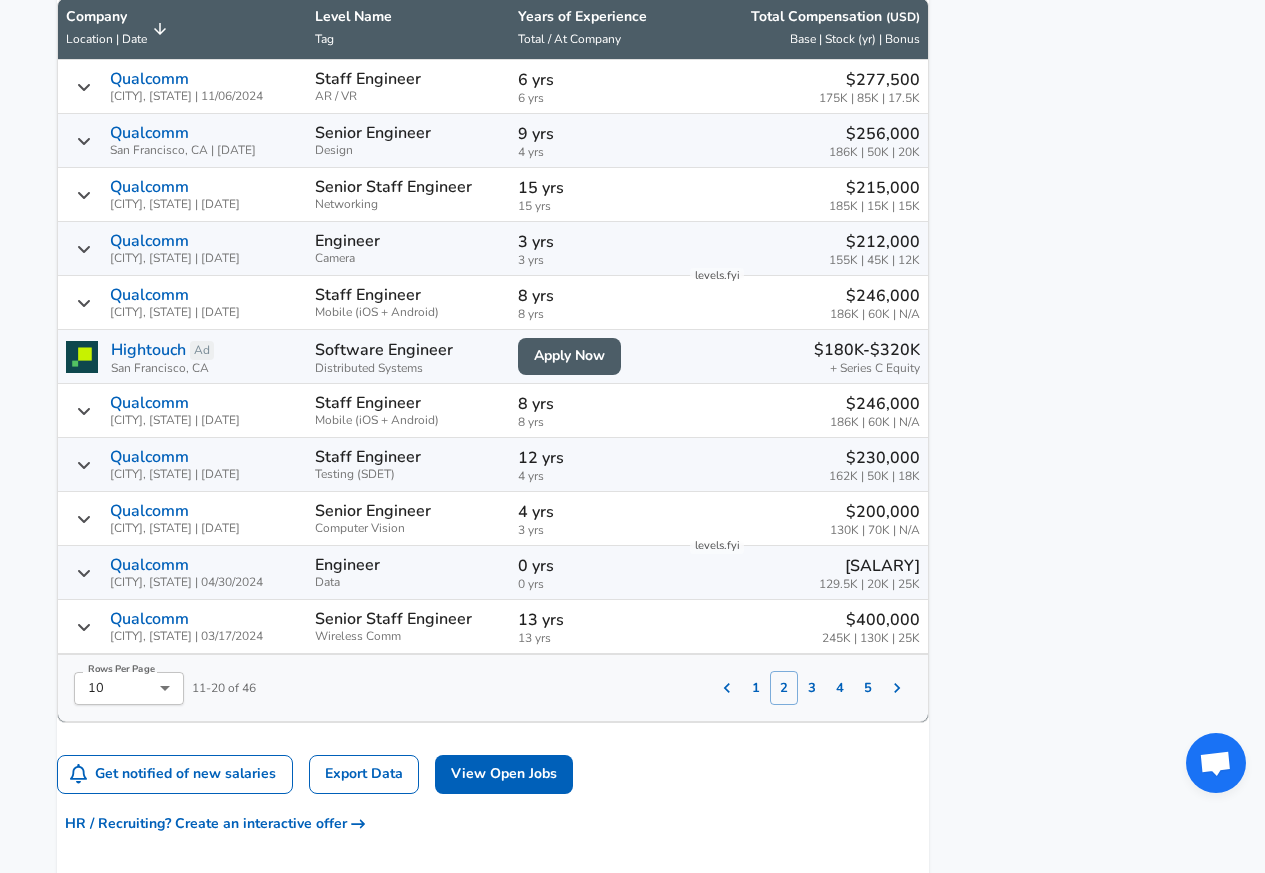 click on "[SALARY] [SALARY]   |   [SALARY]   |   N/A" at bounding box center [803, 86] 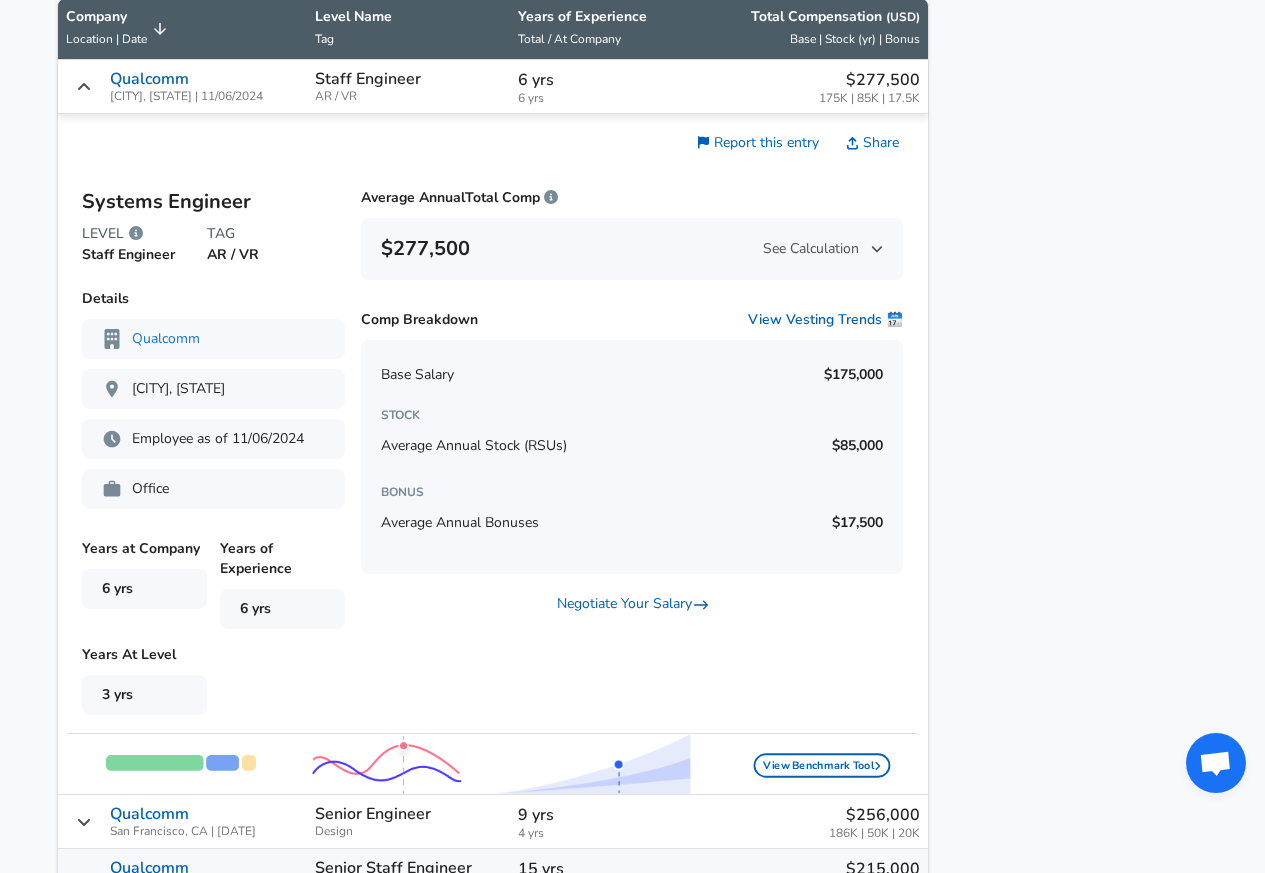 click on "[SALARY] [SALARY]   |   [SALARY]   |   N/A" at bounding box center (803, 86) 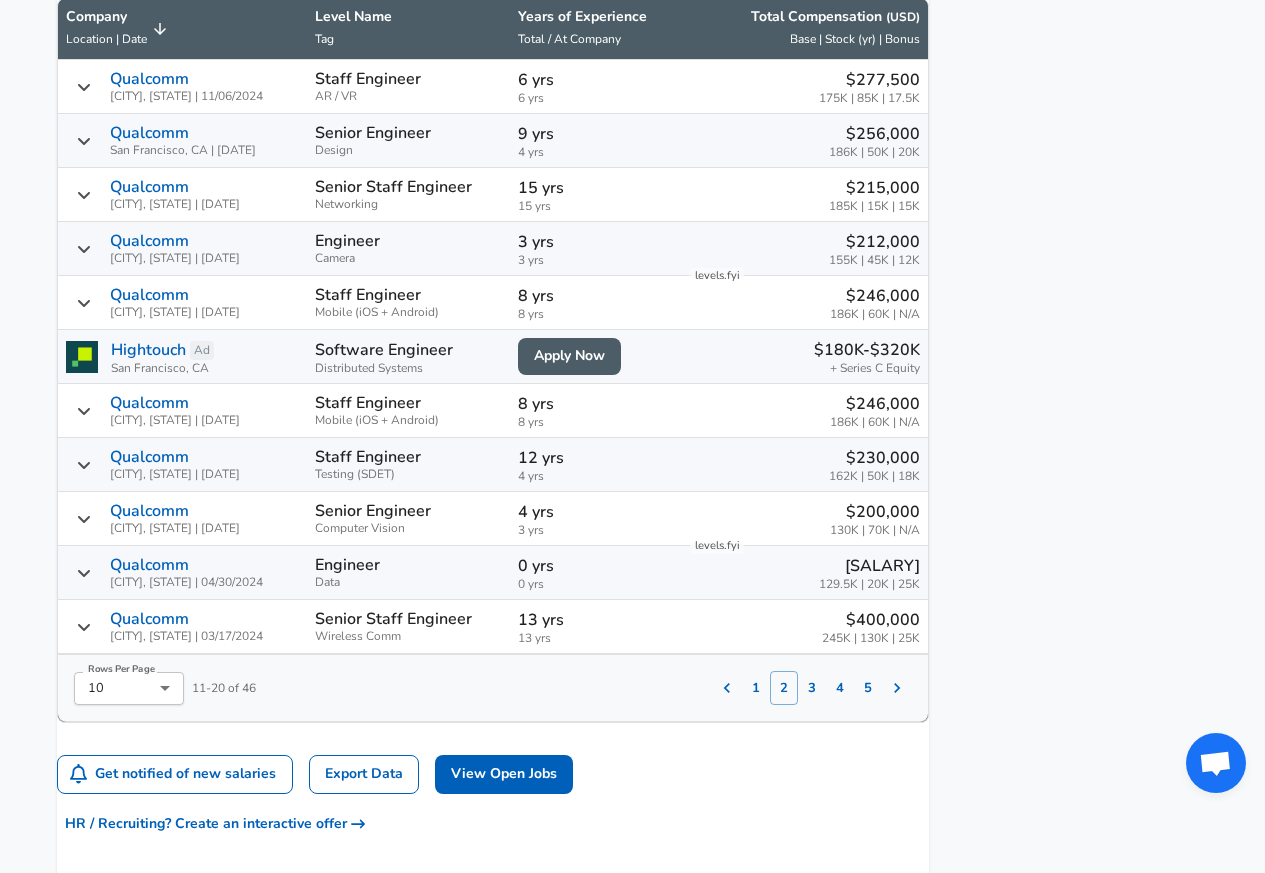 click on "3" at bounding box center (812, 688) 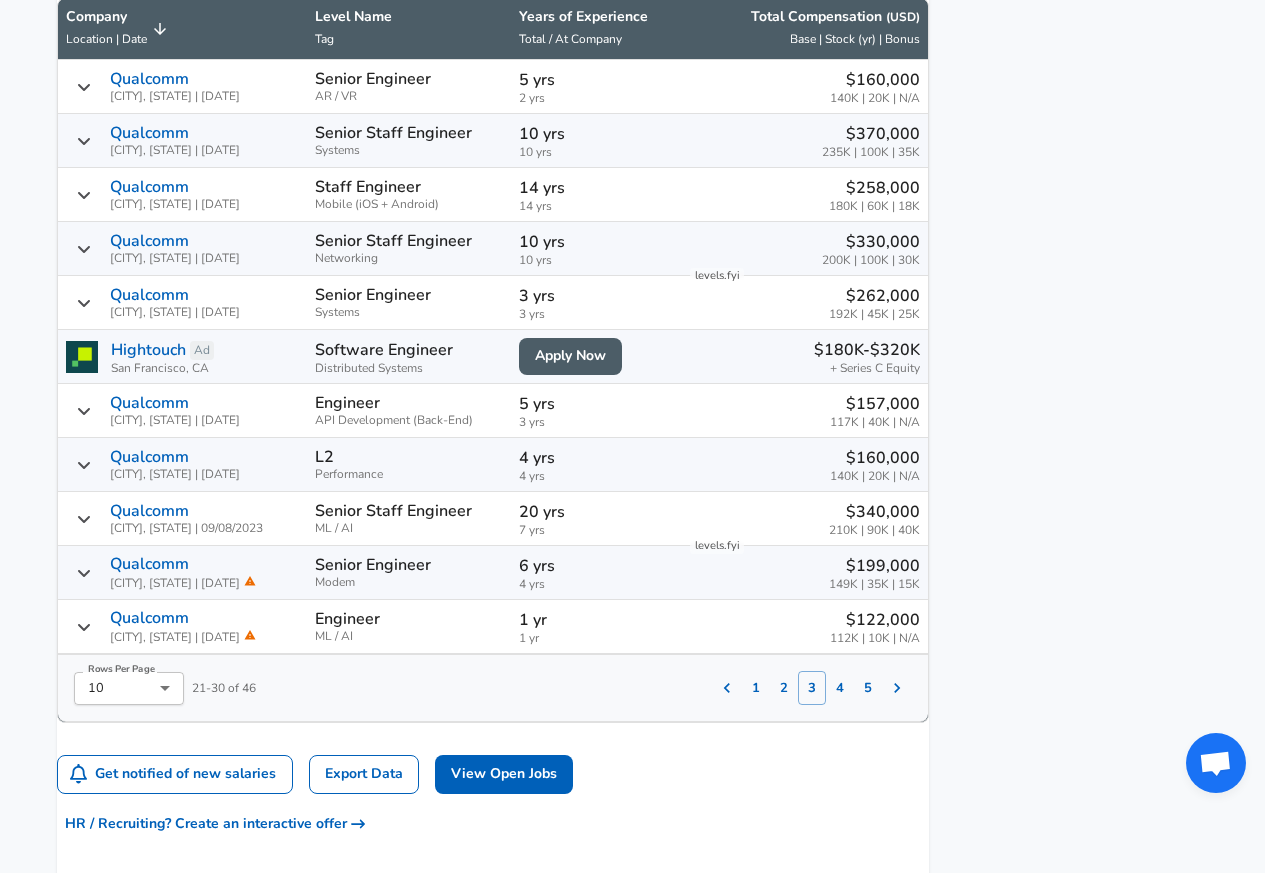 click on "[NUMBER] [NUMBER] [NUMBER] [NUMBER] [NUMBER]" at bounding box center (804, 680) 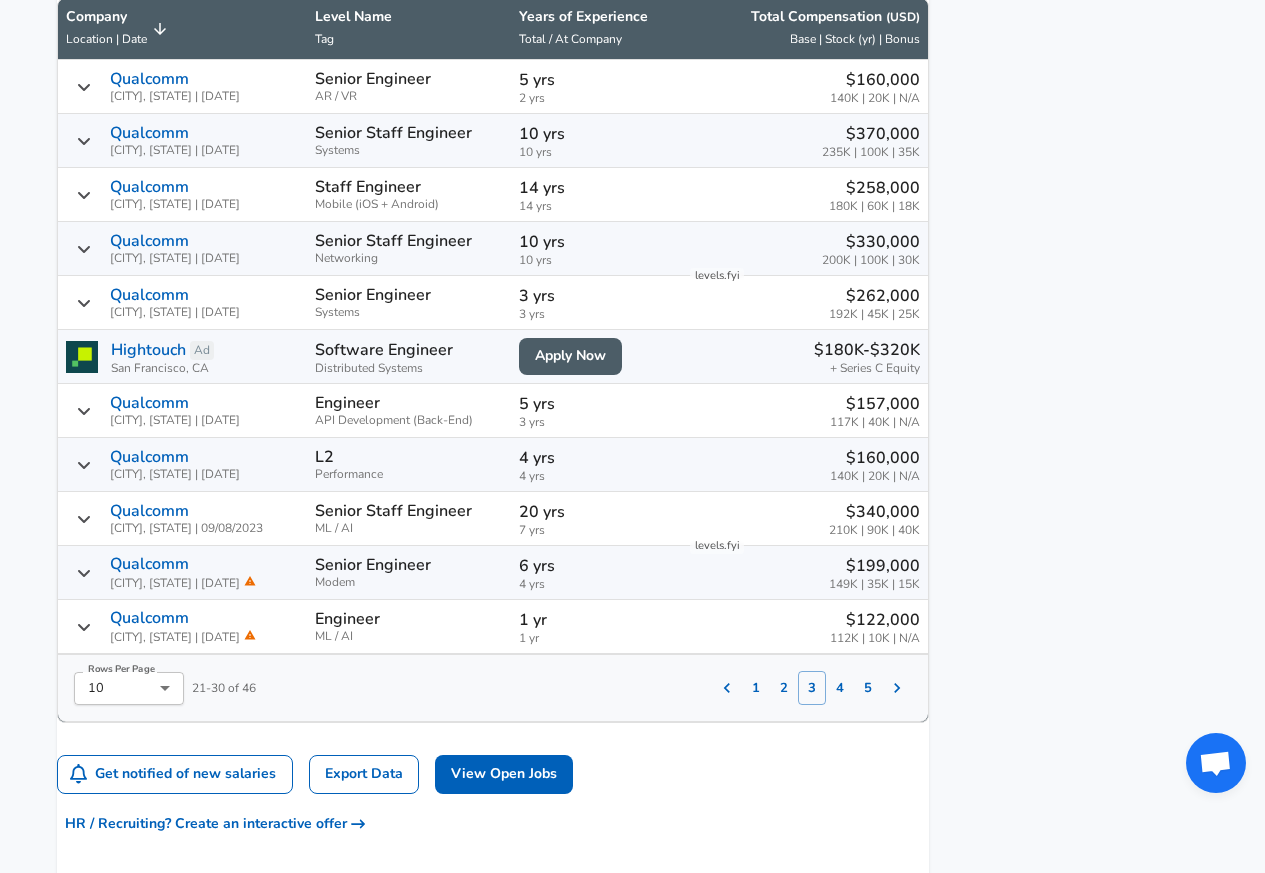 click on "4" at bounding box center [840, 688] 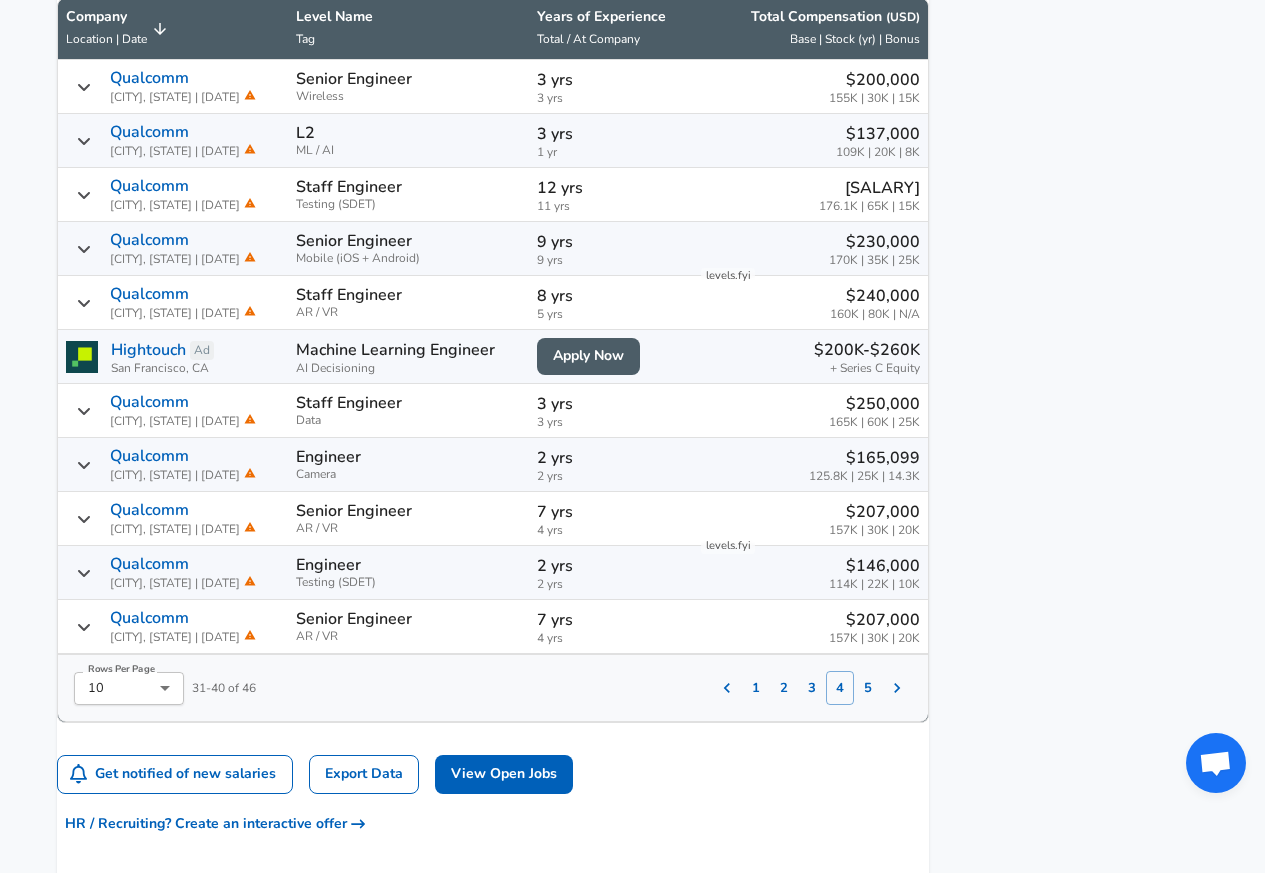scroll, scrollTop: 215, scrollLeft: 0, axis: vertical 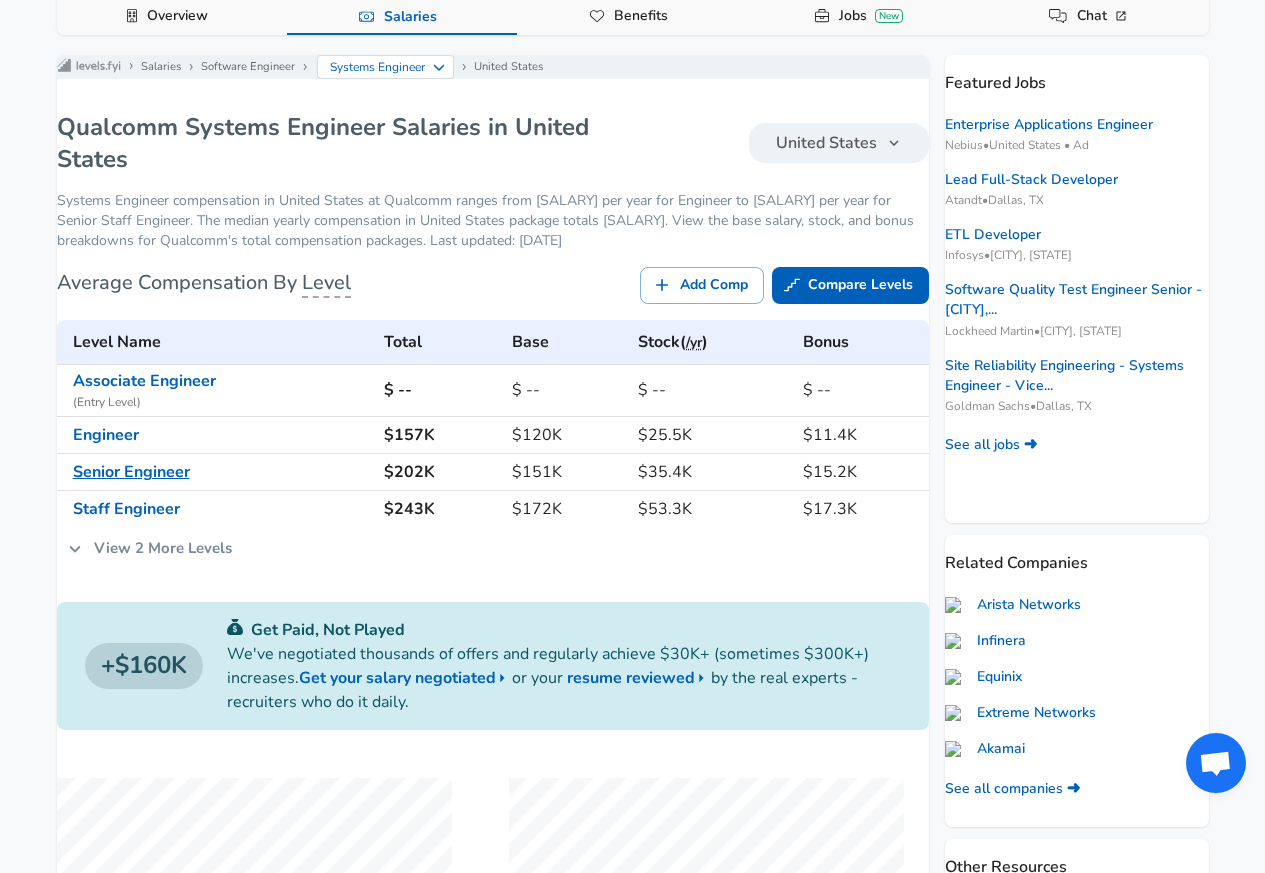 click on "Senior Engineer" at bounding box center [131, 472] 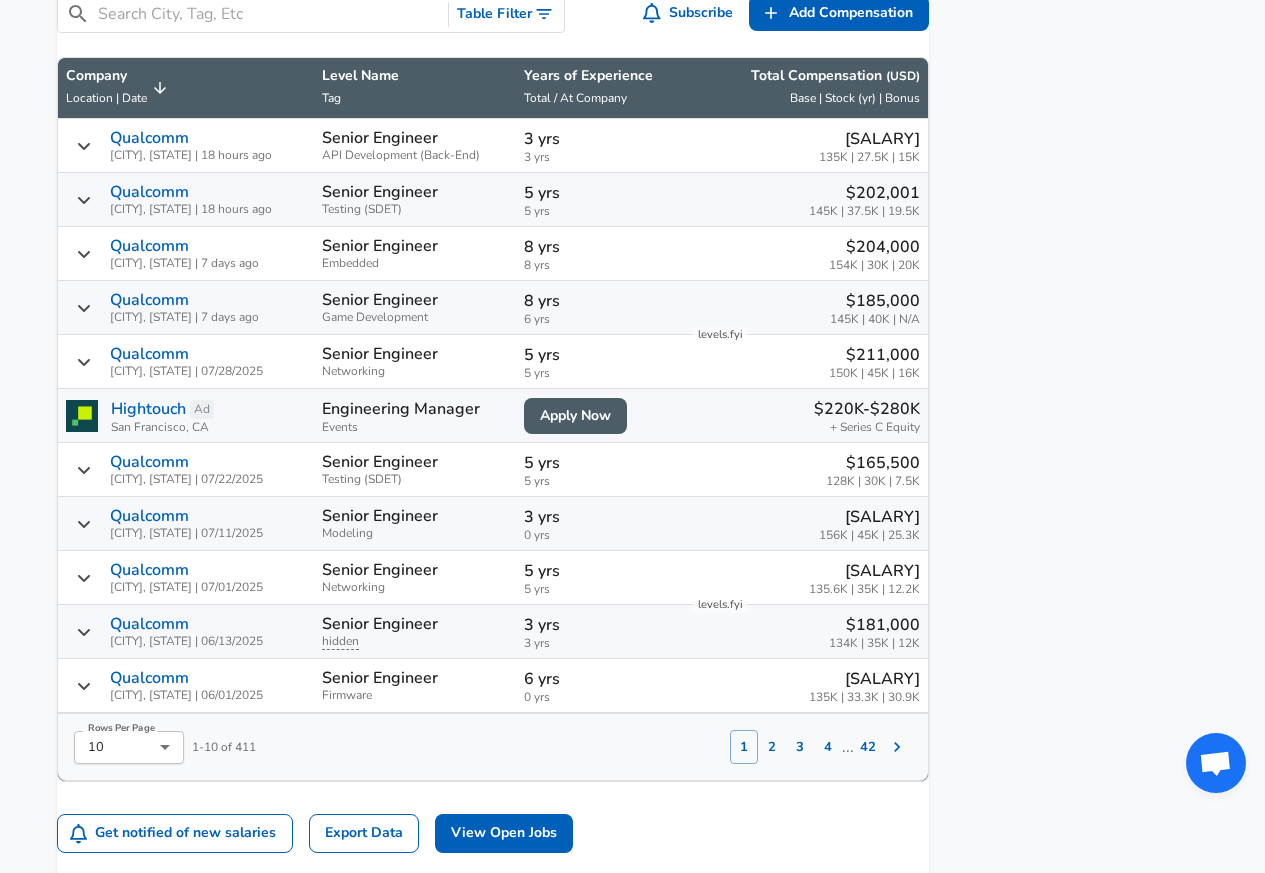 scroll, scrollTop: 0, scrollLeft: 0, axis: both 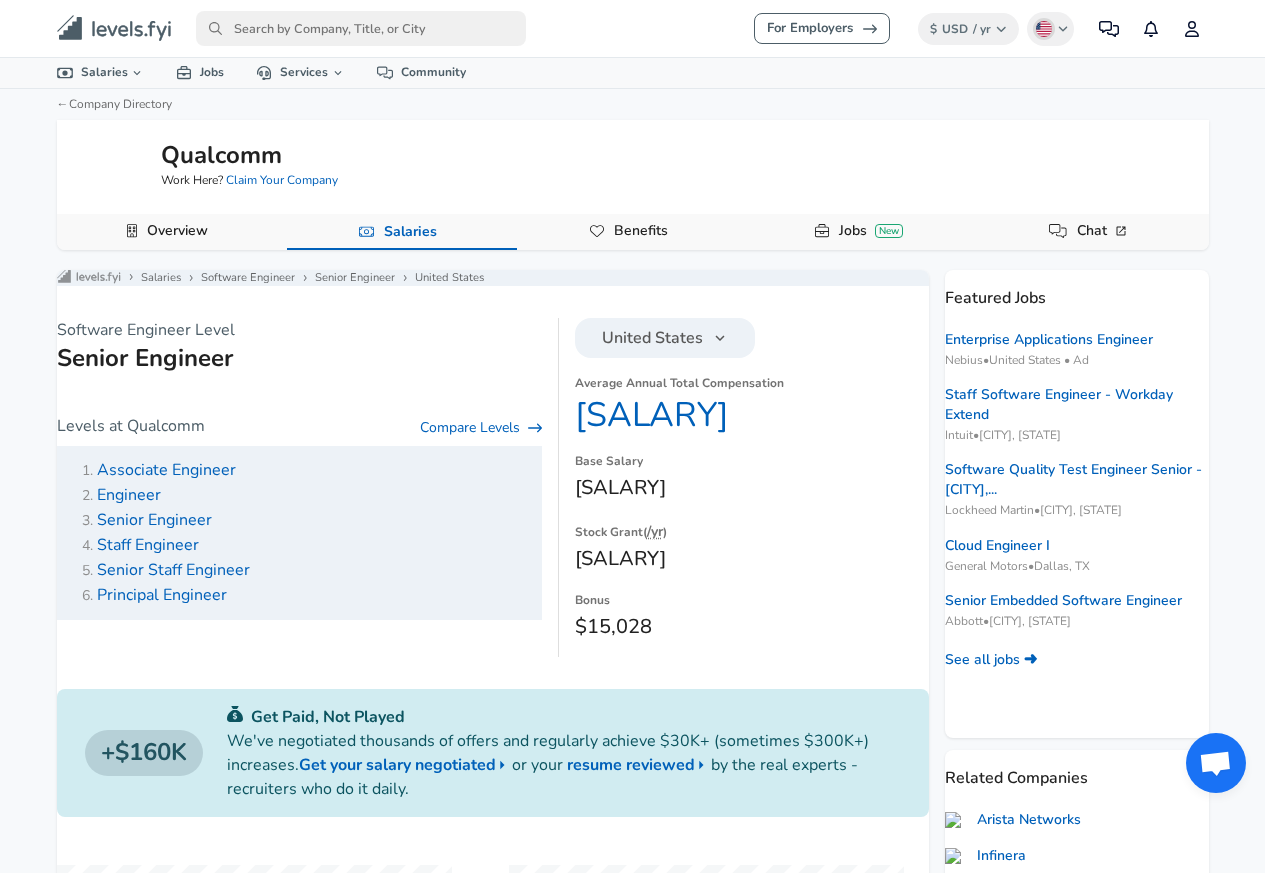 click on "Staff Engineer" at bounding box center [152, 545] 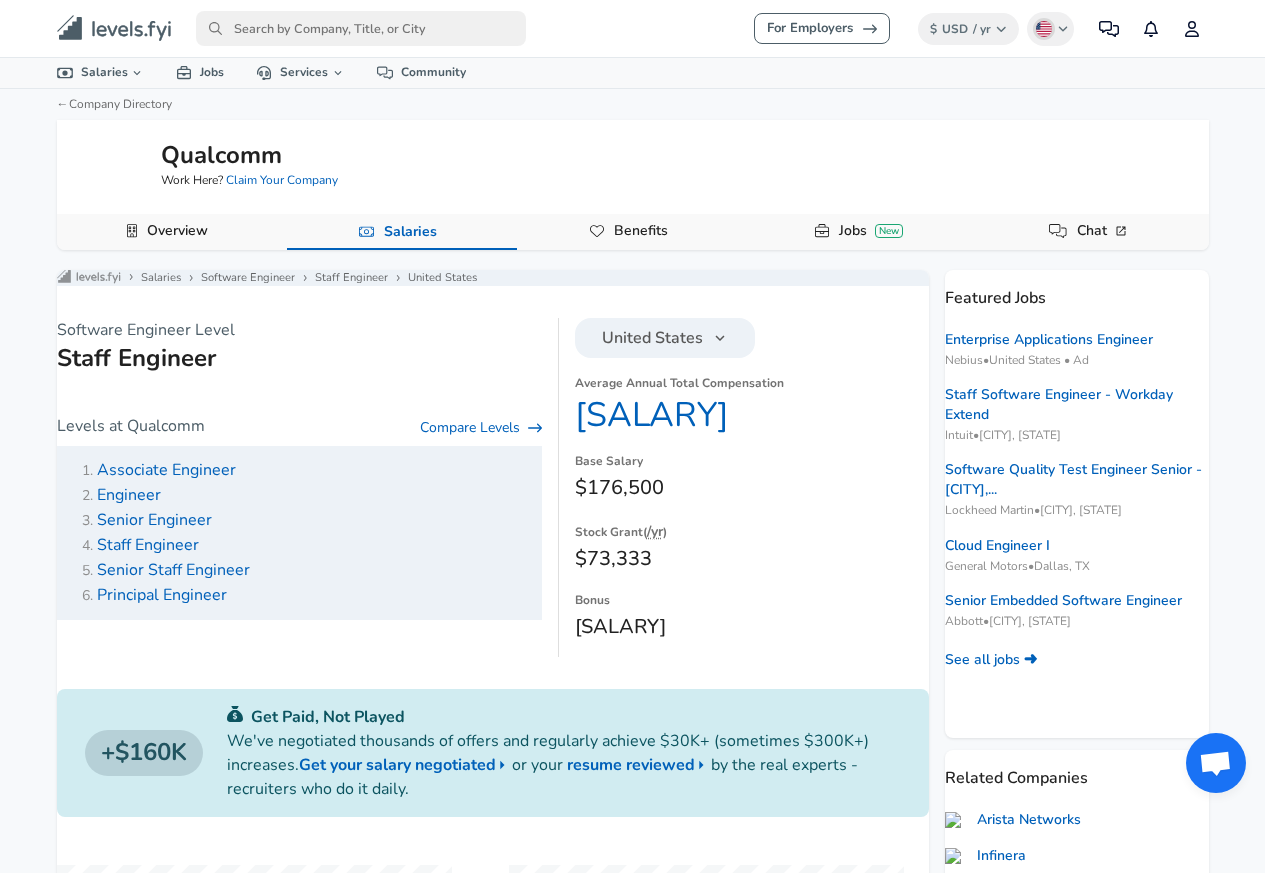 click on "Senior Staff Engineer" at bounding box center [173, 570] 